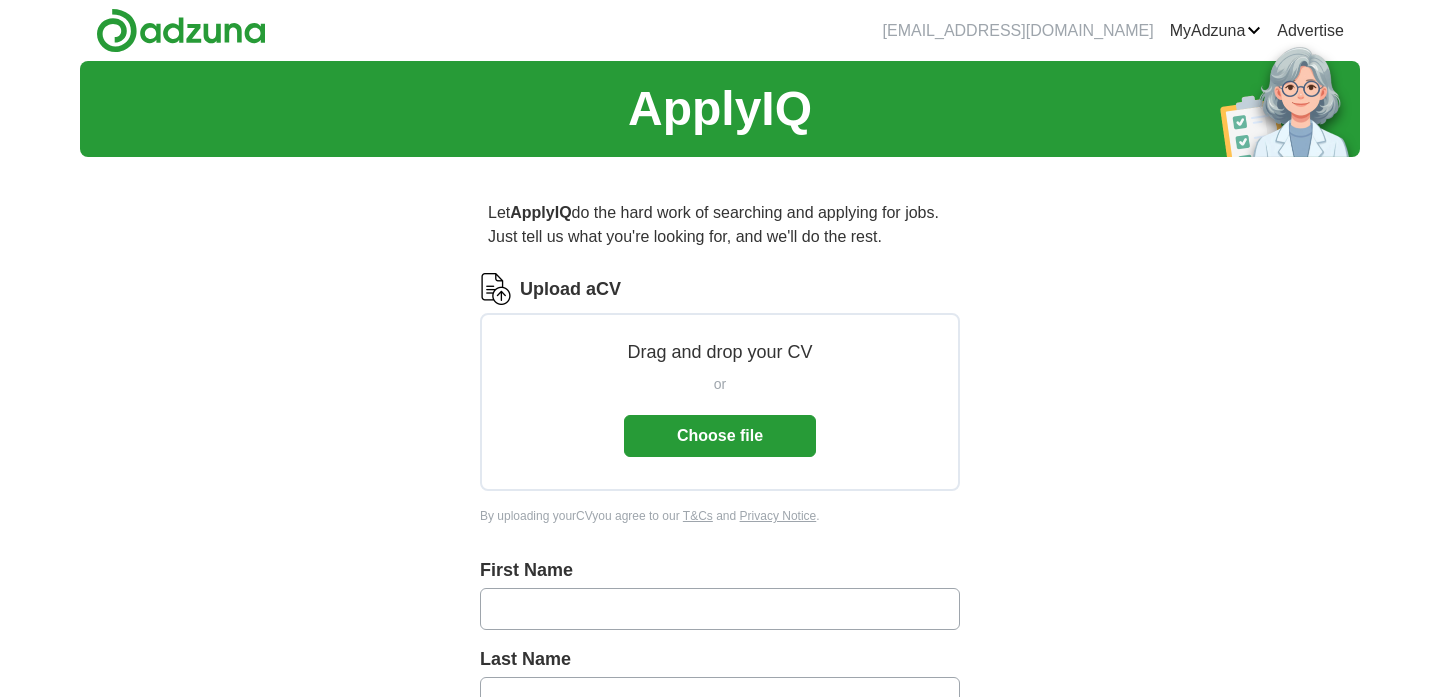 scroll, scrollTop: 0, scrollLeft: 0, axis: both 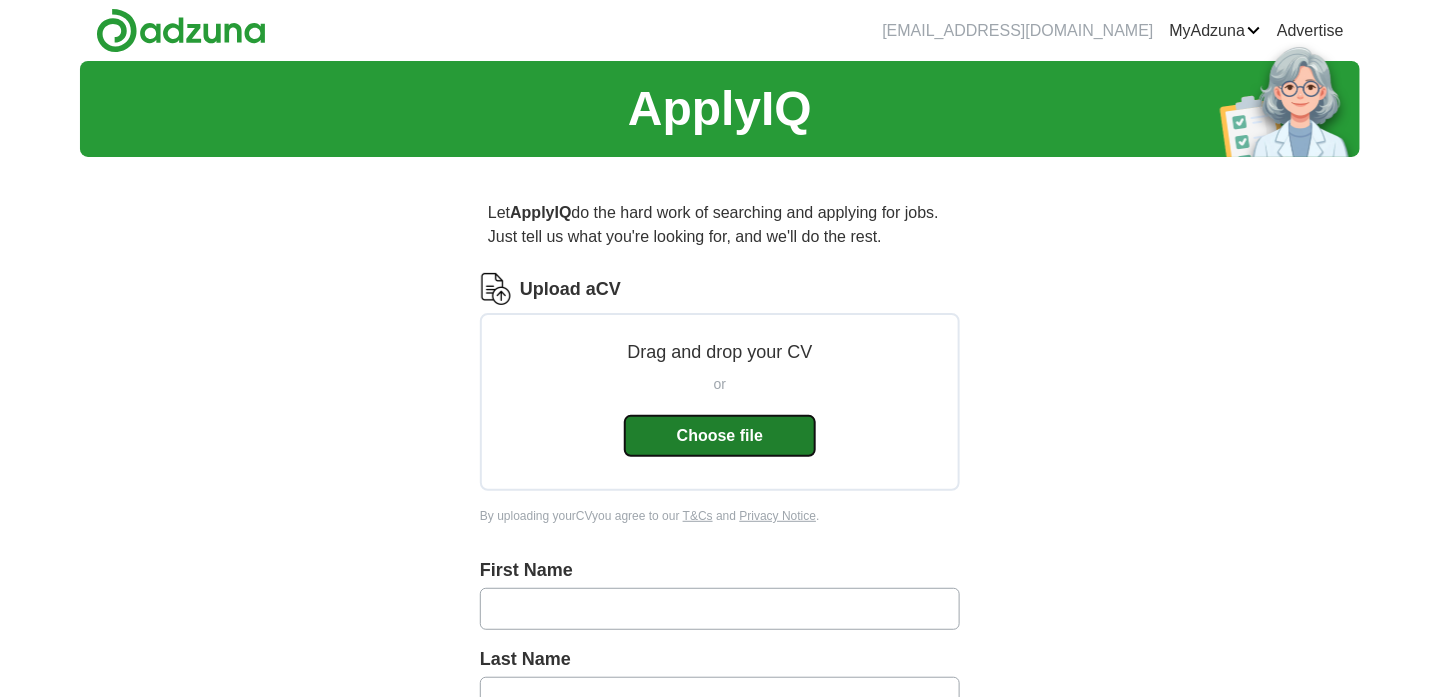 click on "Choose file" at bounding box center (720, 436) 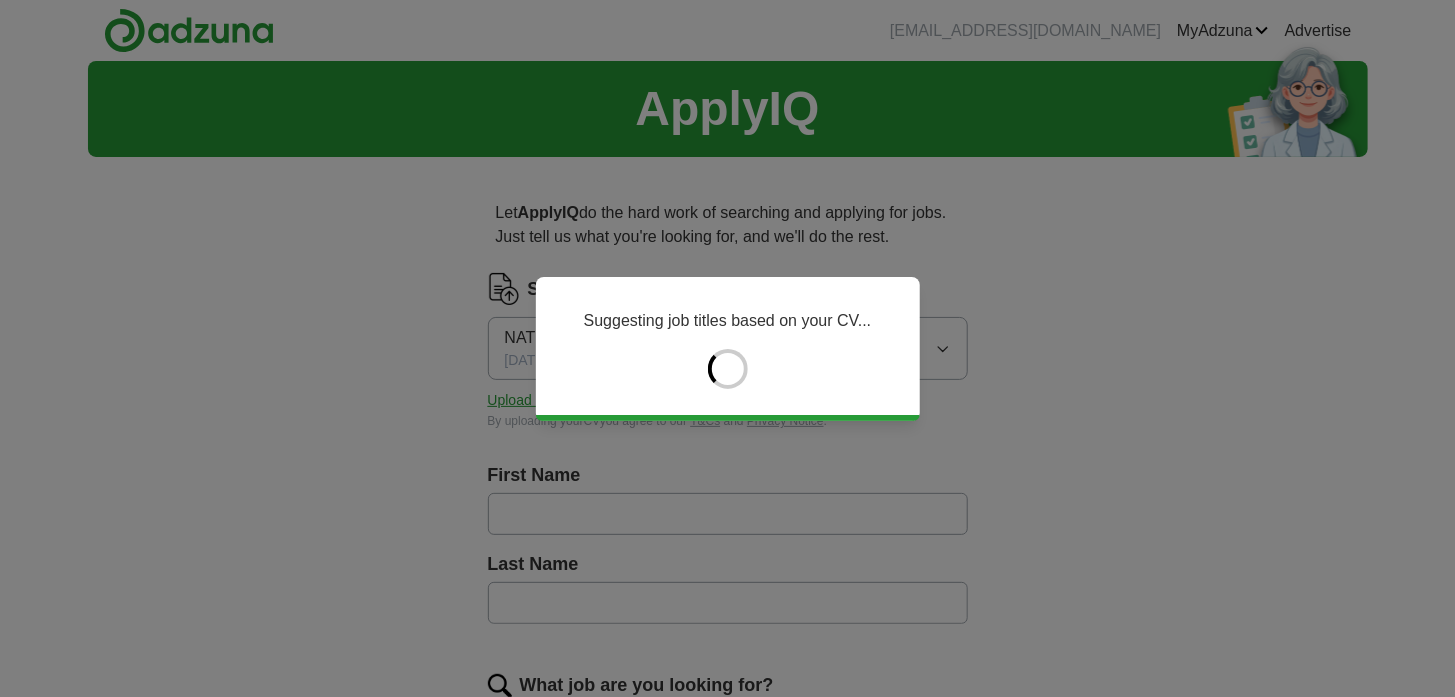 type on "*********" 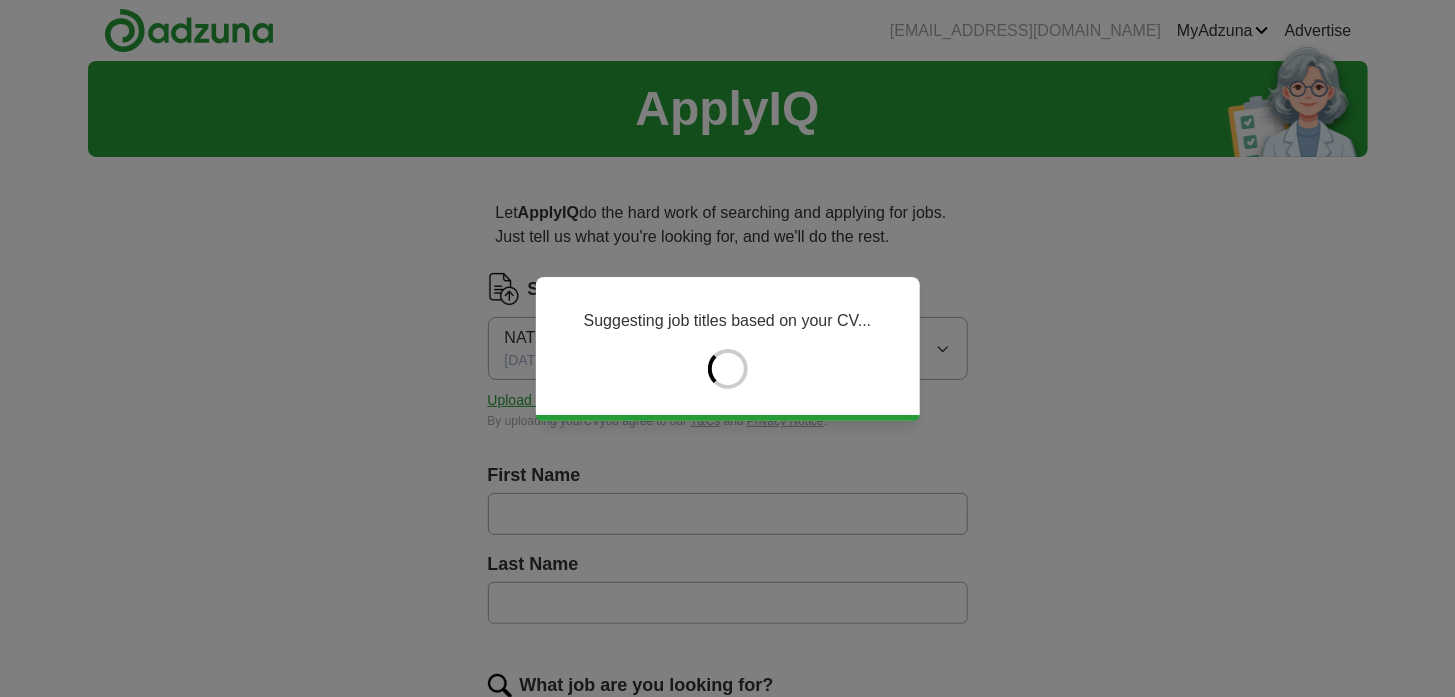 type on "**********" 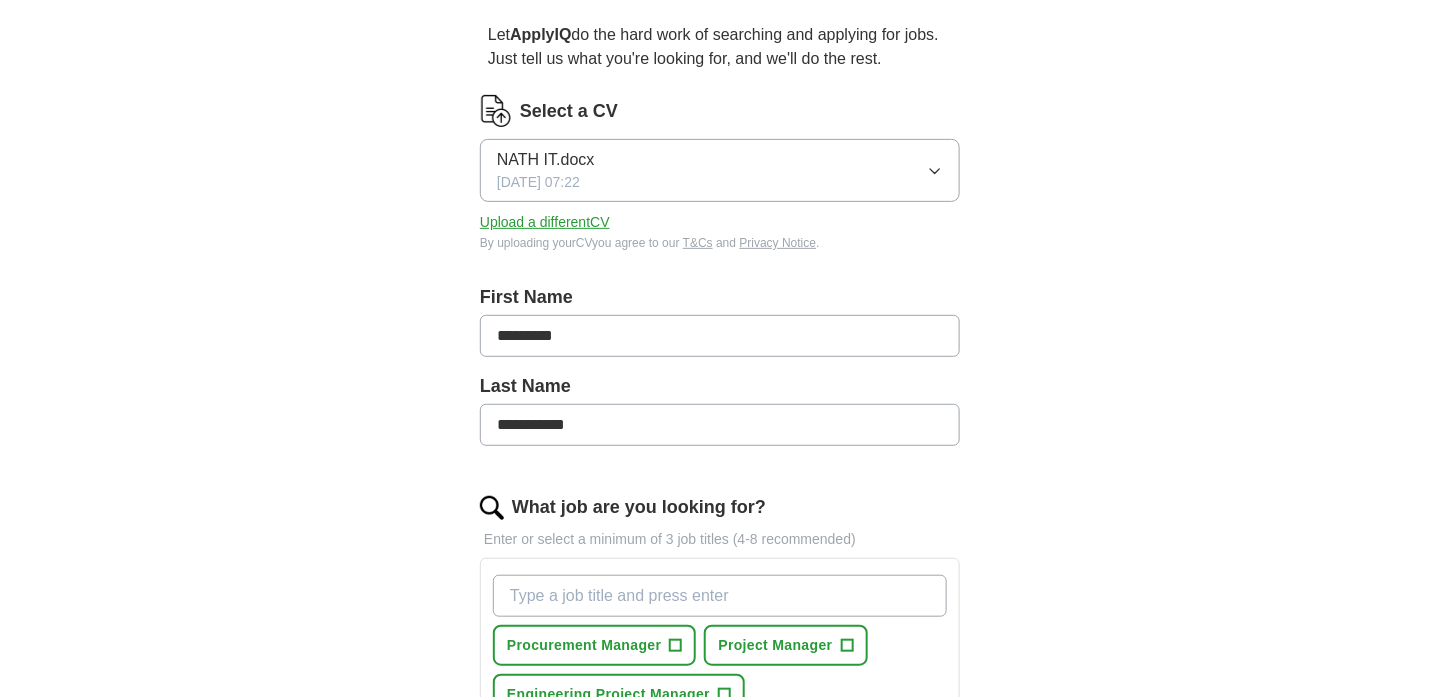 scroll, scrollTop: 218, scrollLeft: 0, axis: vertical 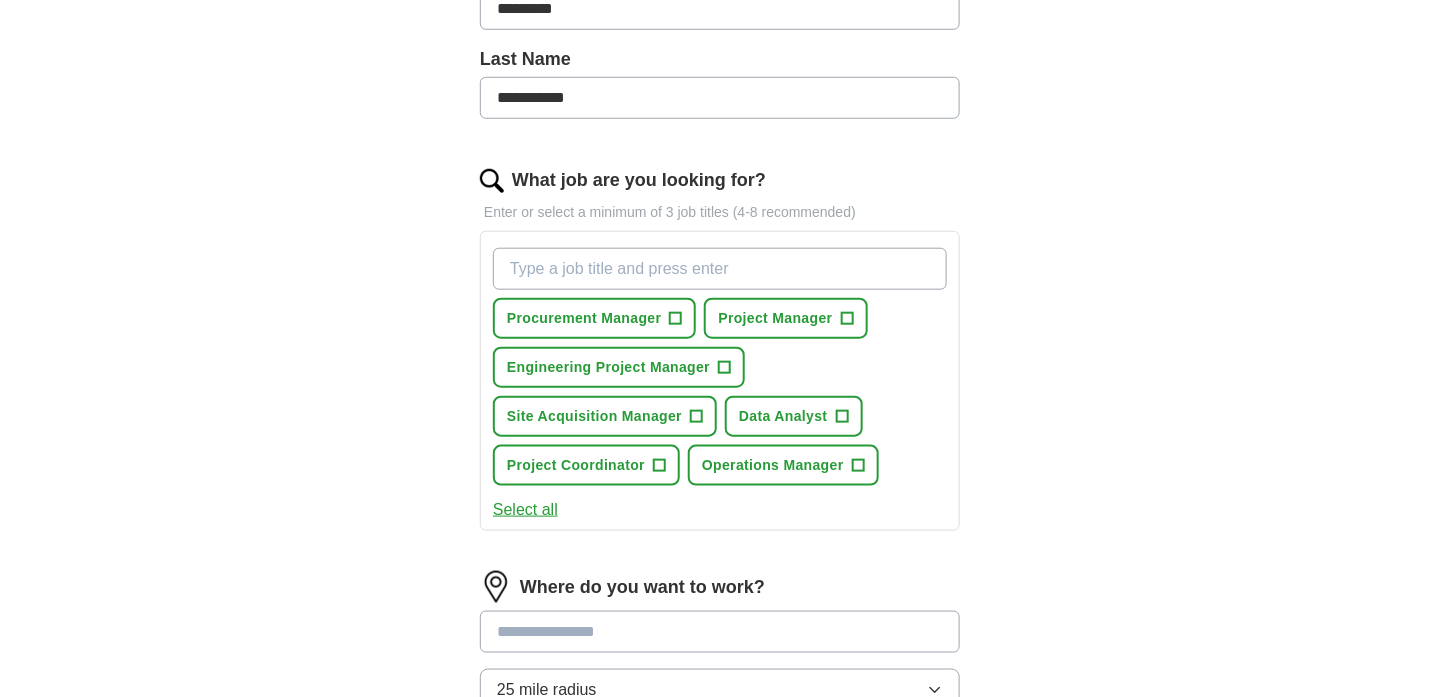 click on "What job are you looking for?" at bounding box center (720, 269) 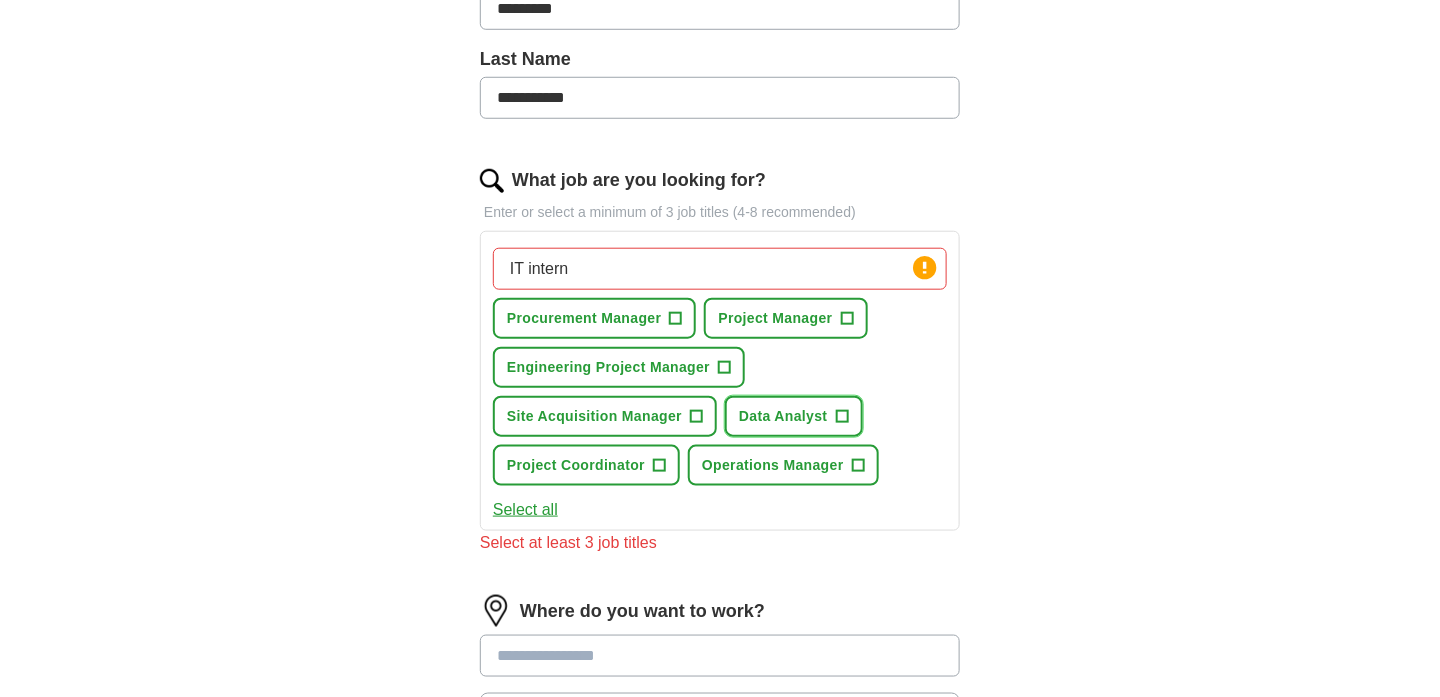click on "+" at bounding box center [842, 417] 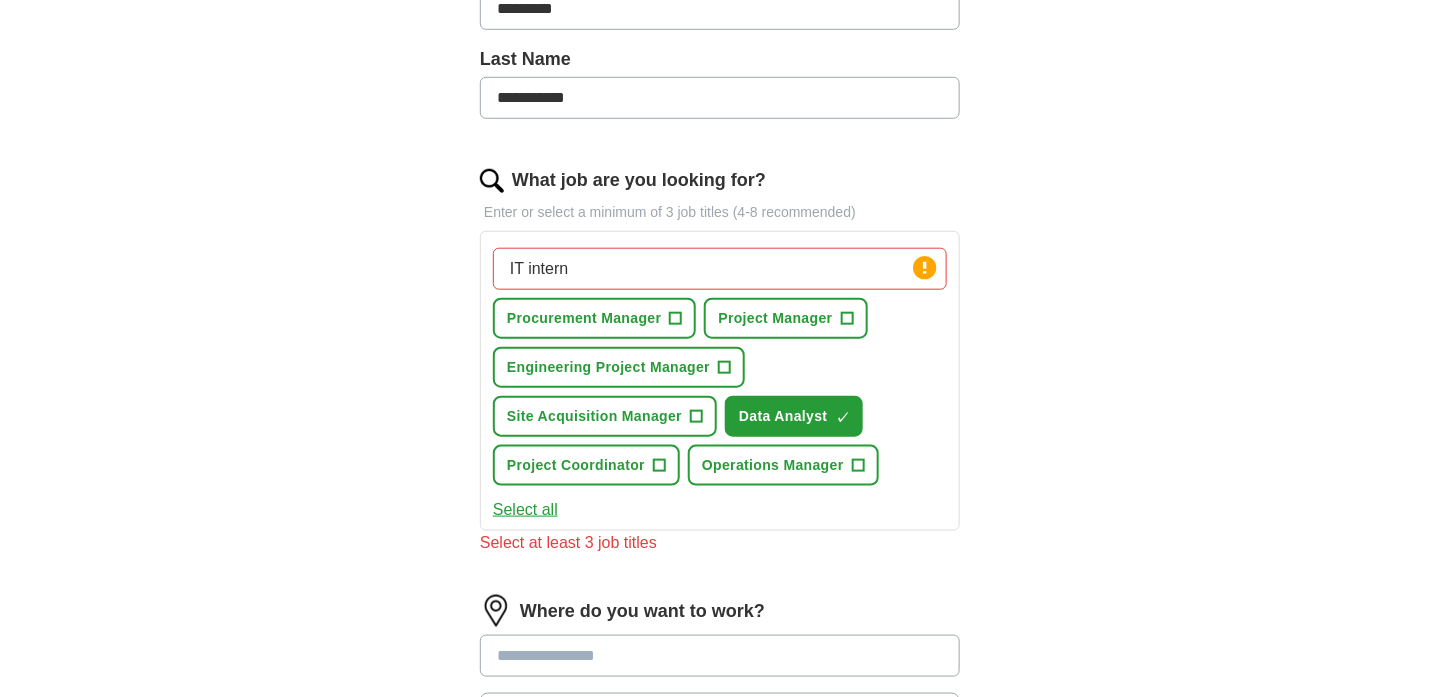click on "IT intern" at bounding box center (720, 269) 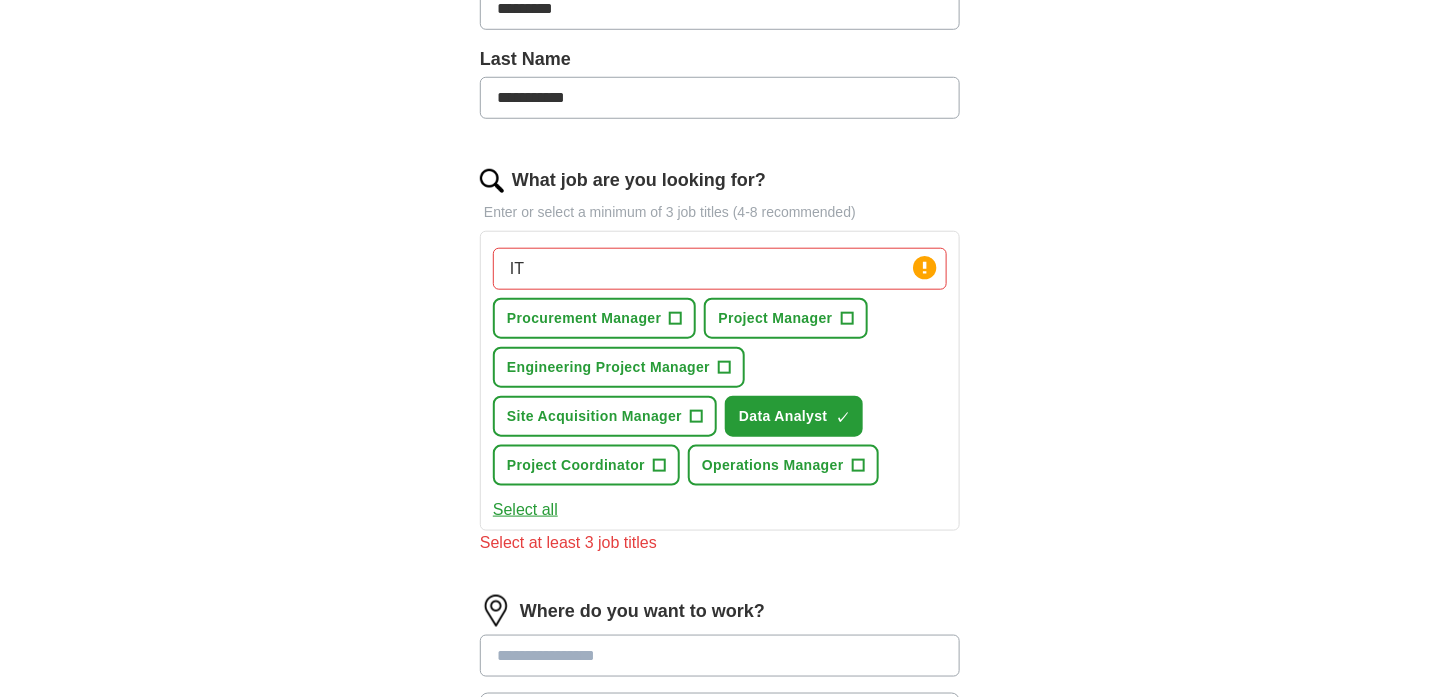 type on "I" 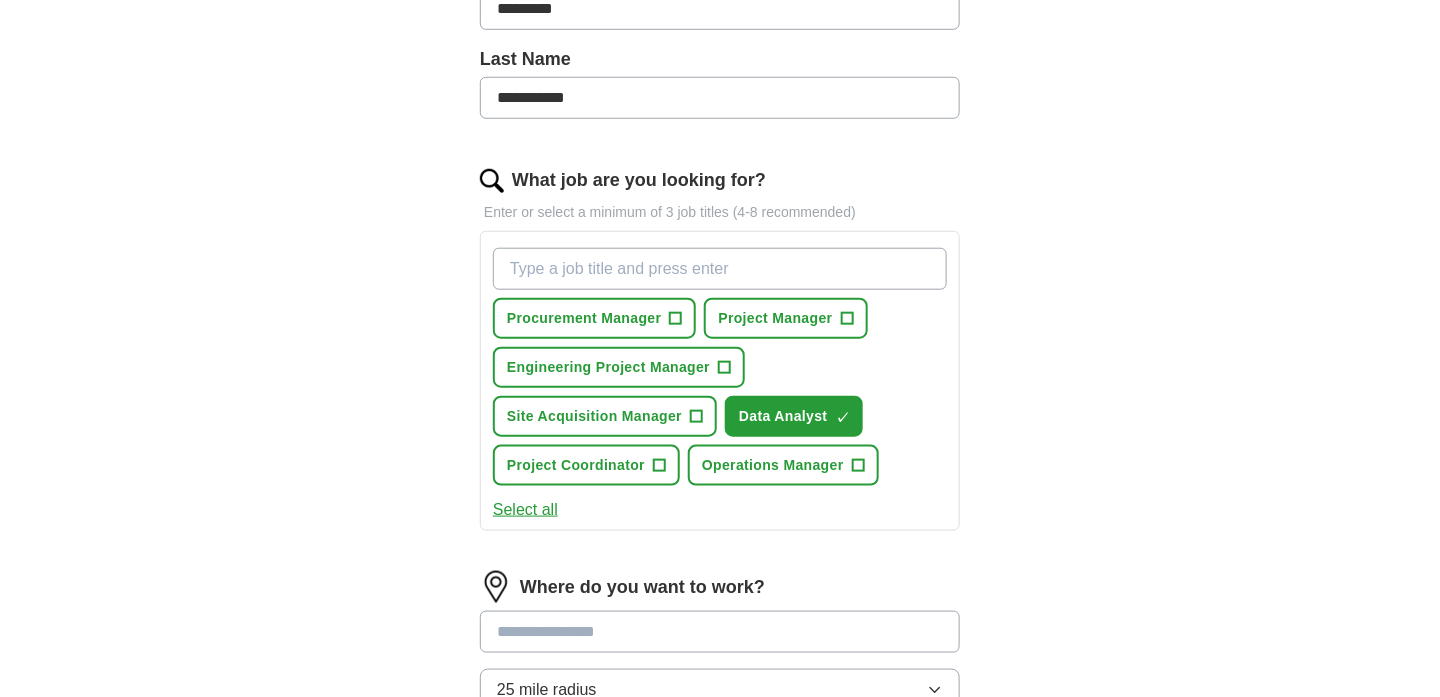 type 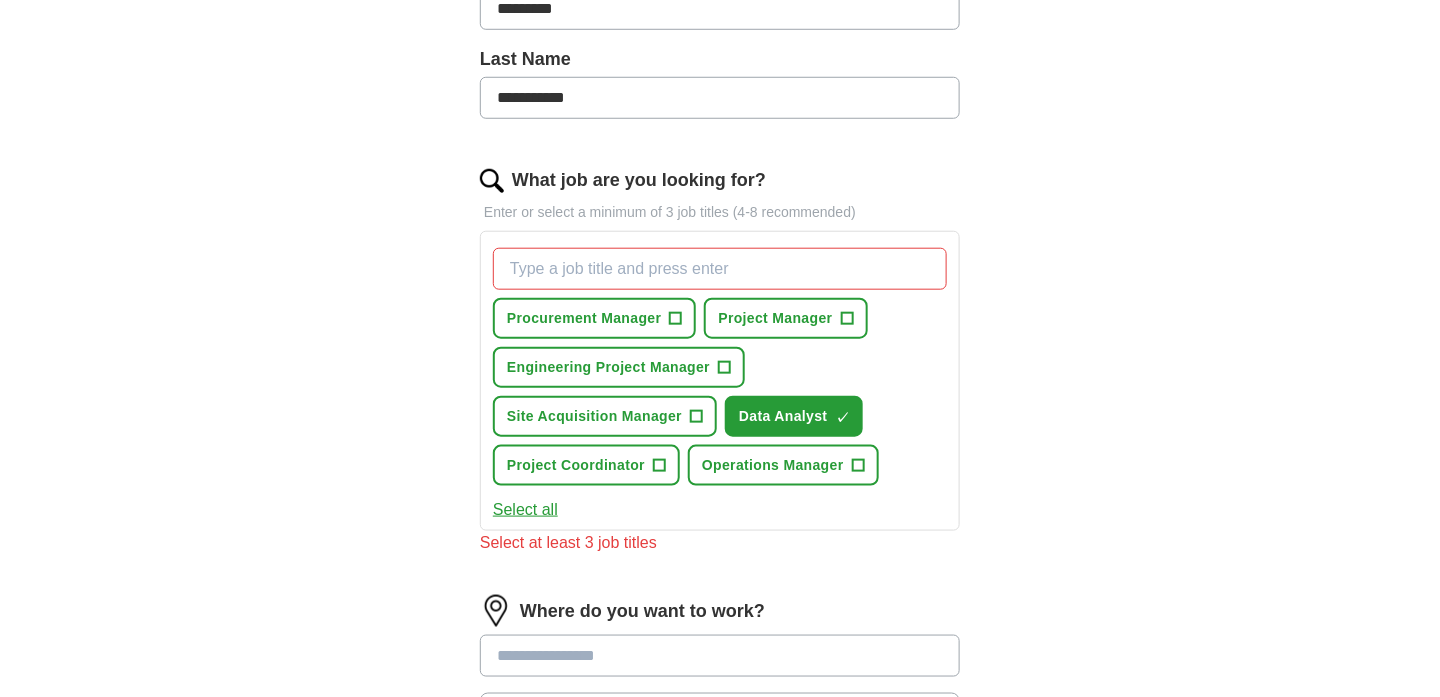click on "Select all" at bounding box center [525, 510] 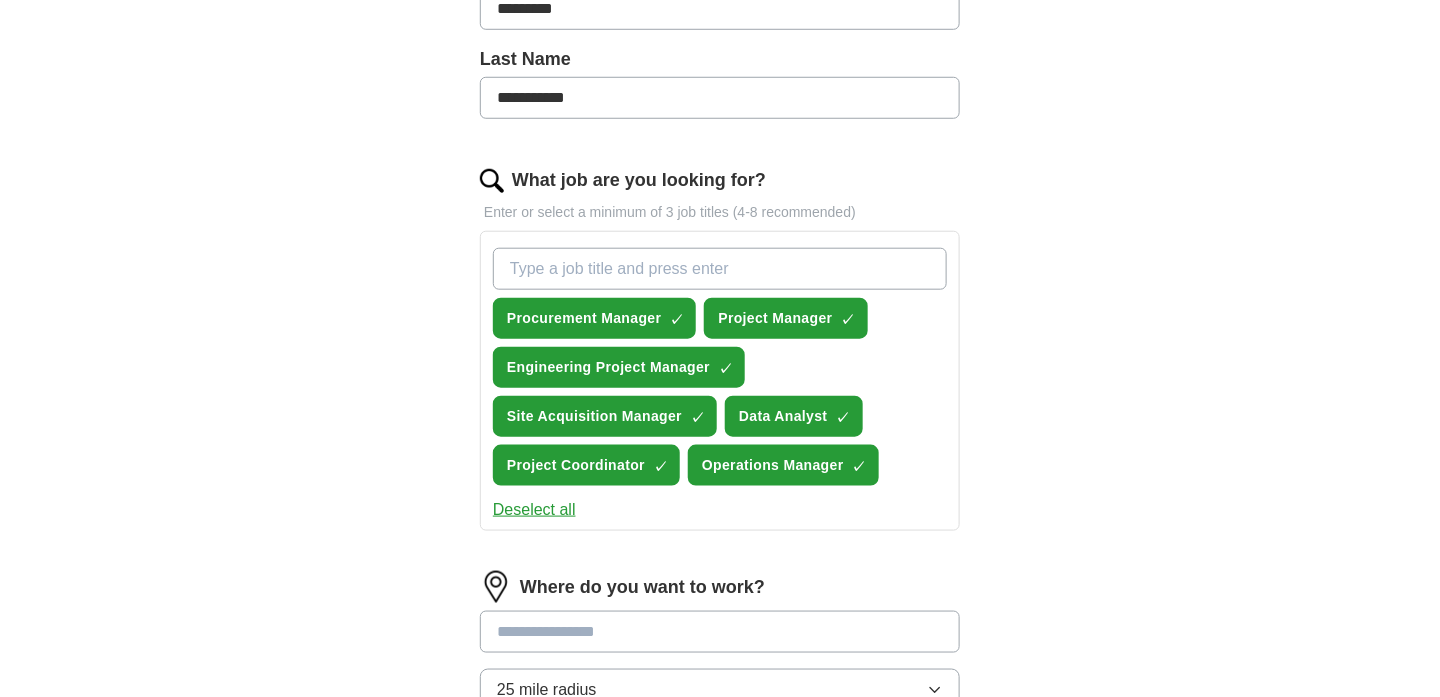 click on "Deselect all" at bounding box center [534, 510] 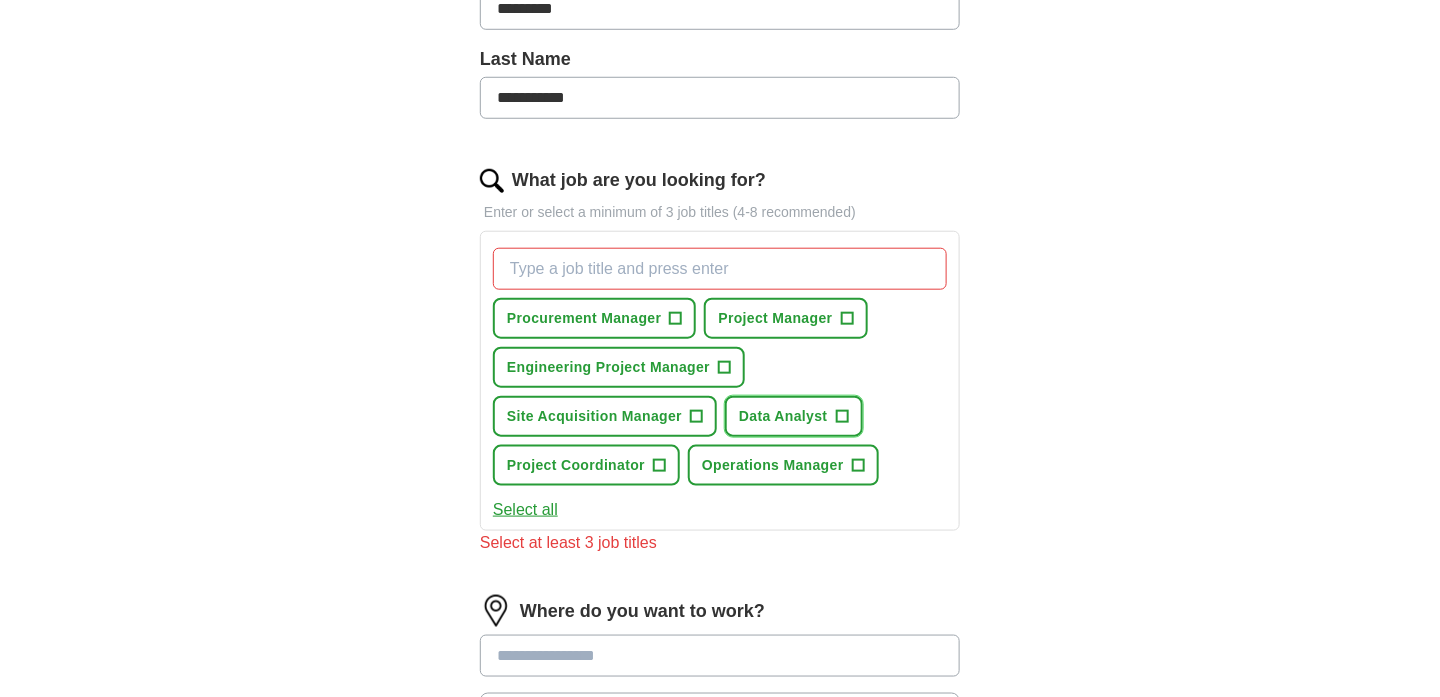 click on "+" at bounding box center [842, 417] 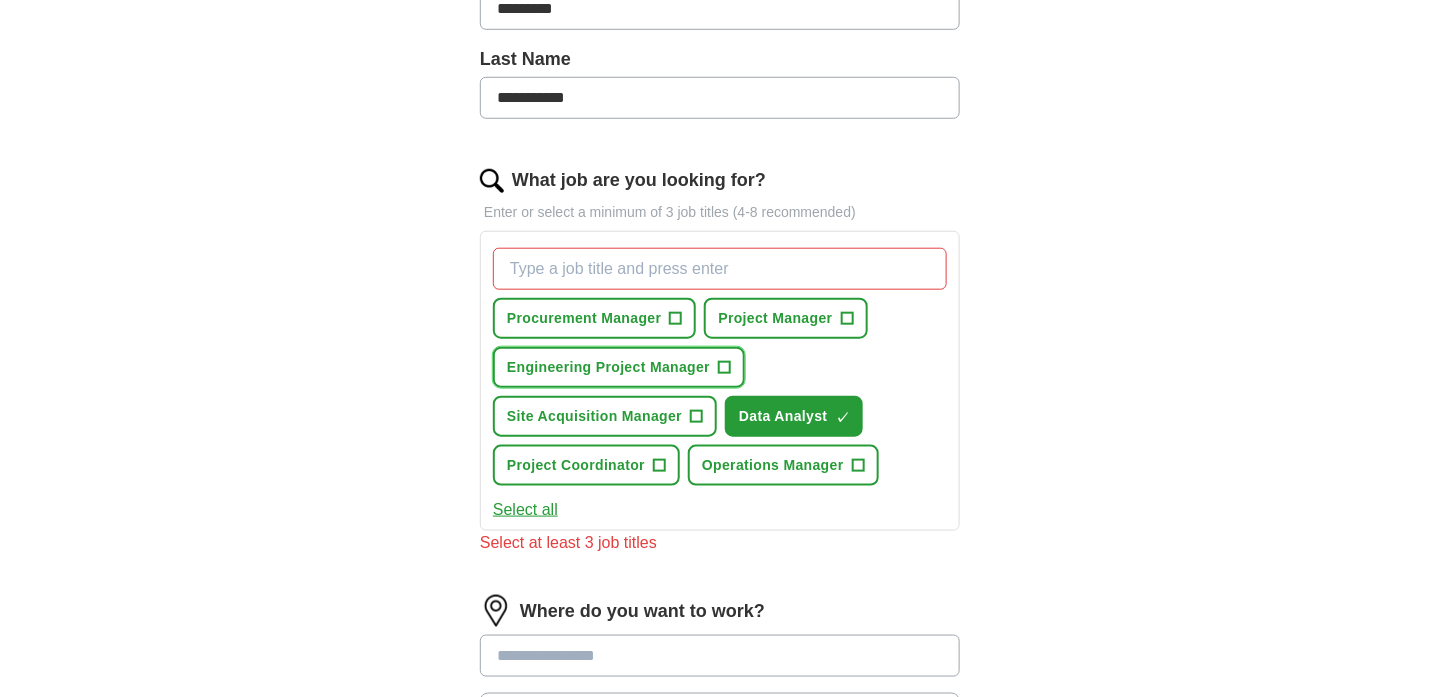 click on "+" at bounding box center [725, 368] 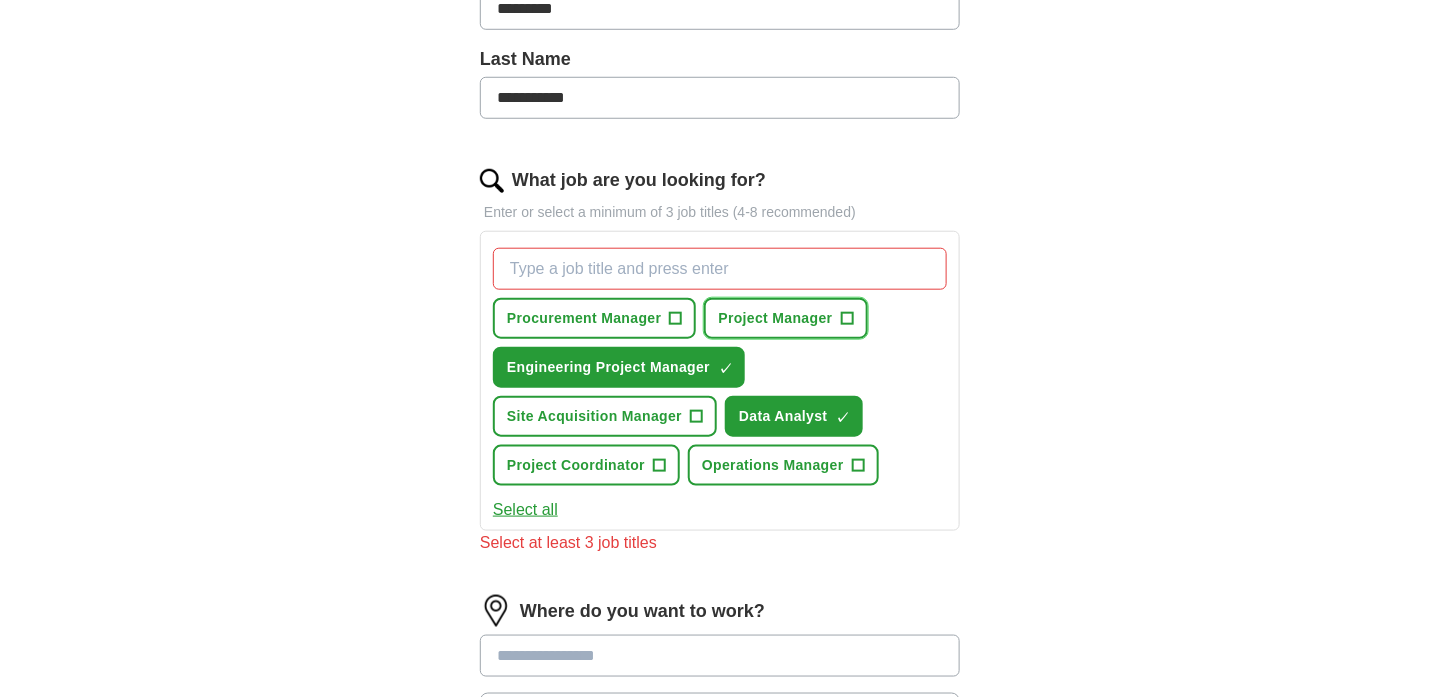 click on "+" at bounding box center [847, 319] 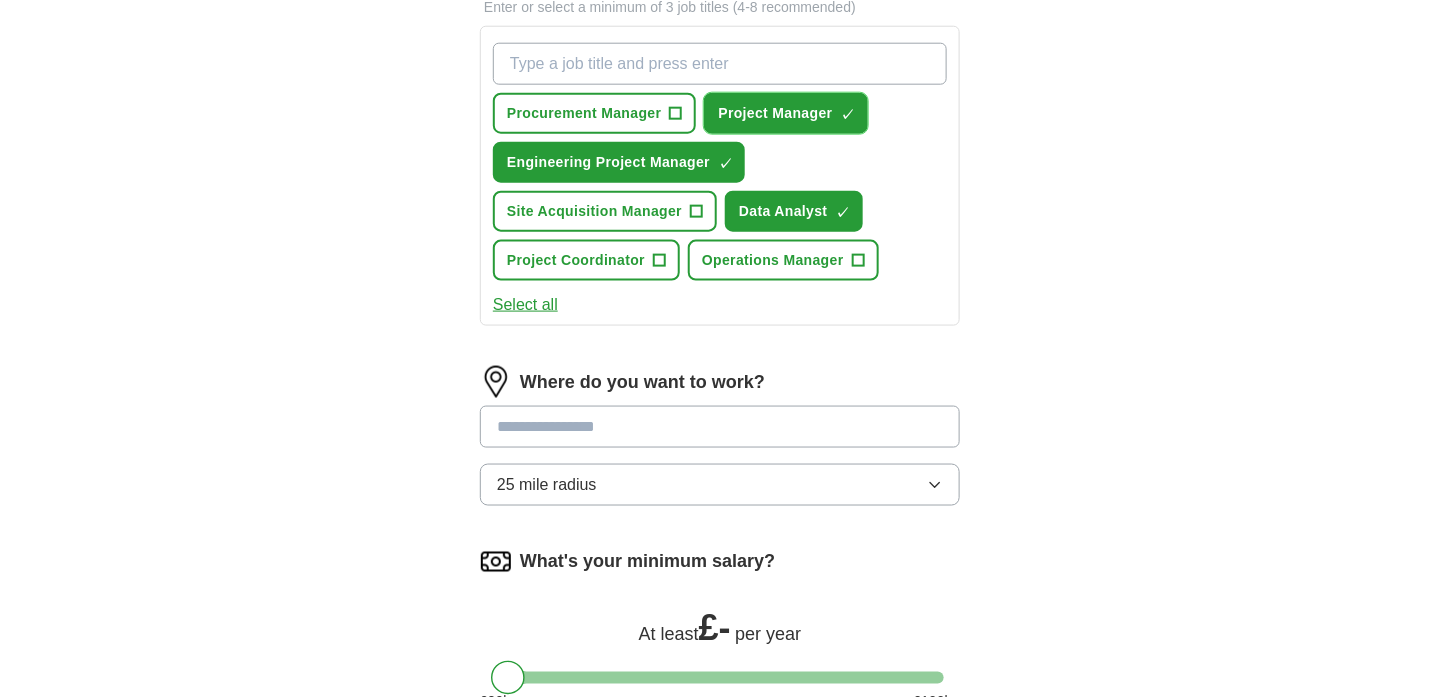 scroll, scrollTop: 715, scrollLeft: 0, axis: vertical 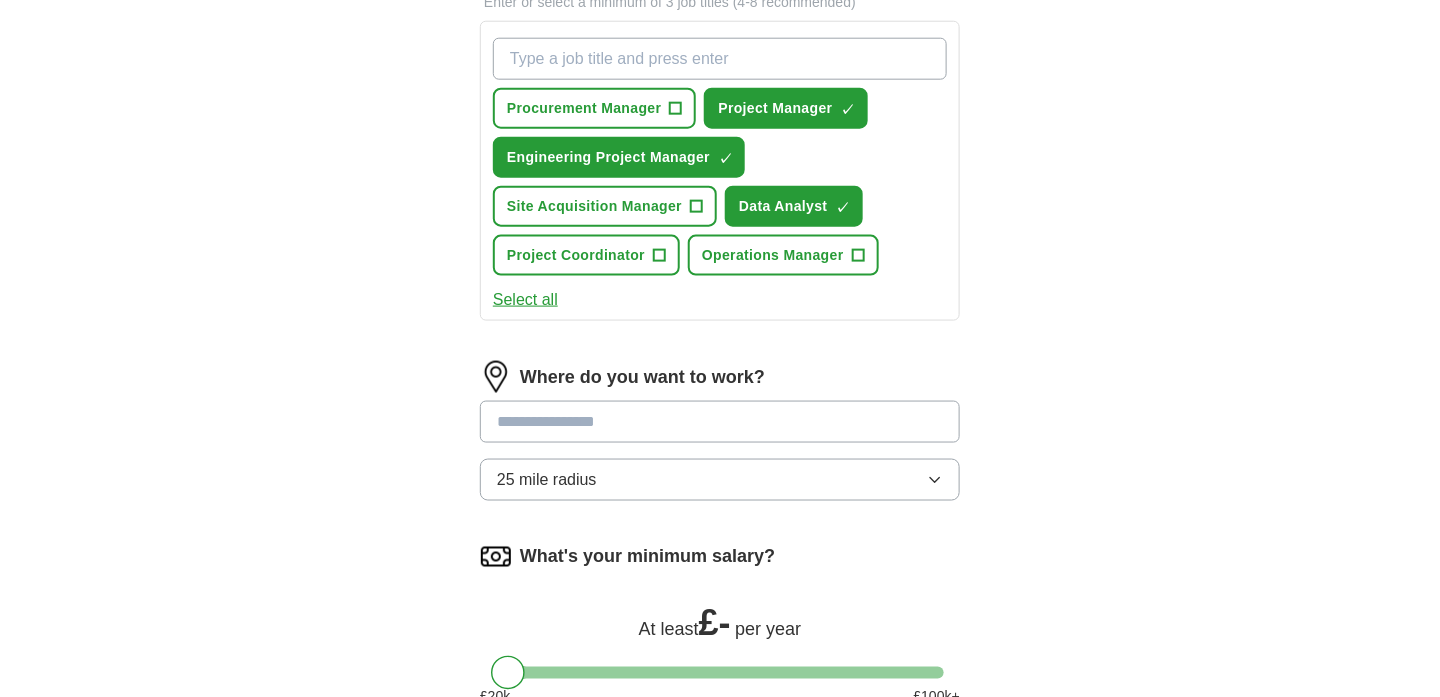 click at bounding box center [720, 422] 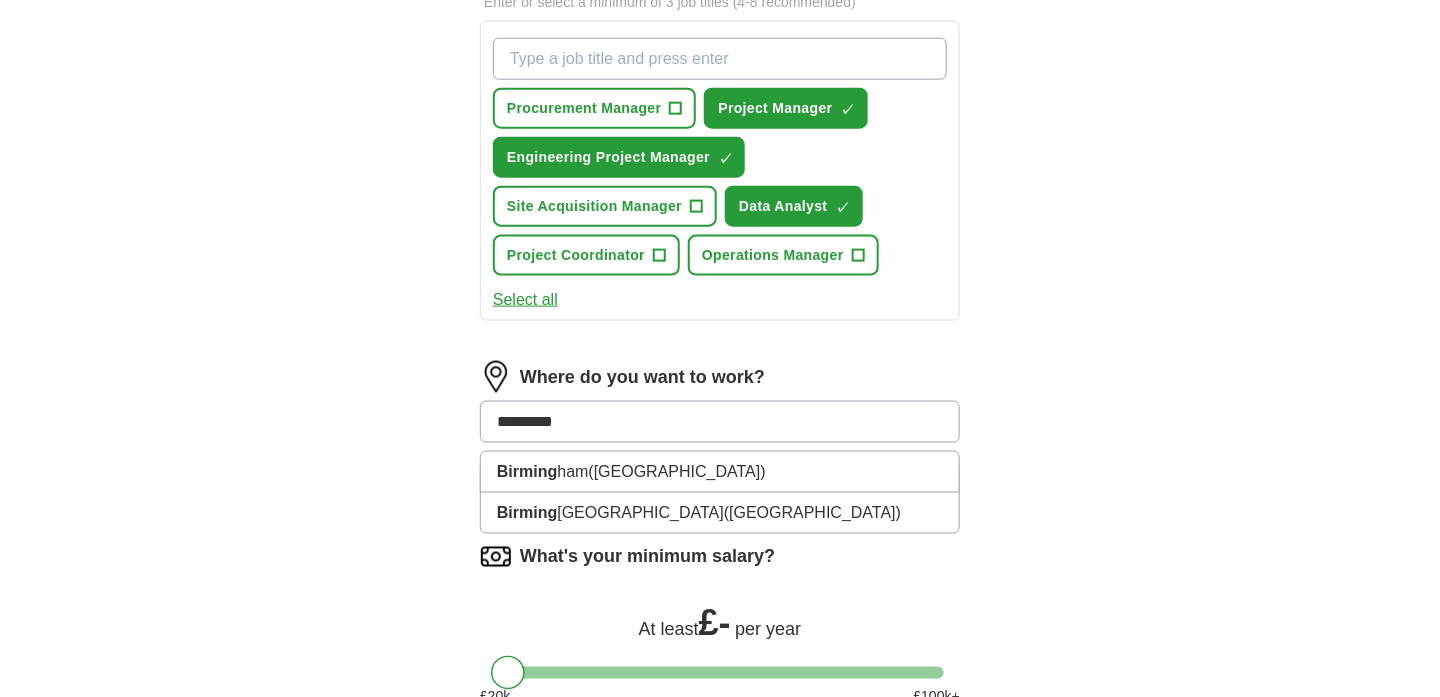 type on "**********" 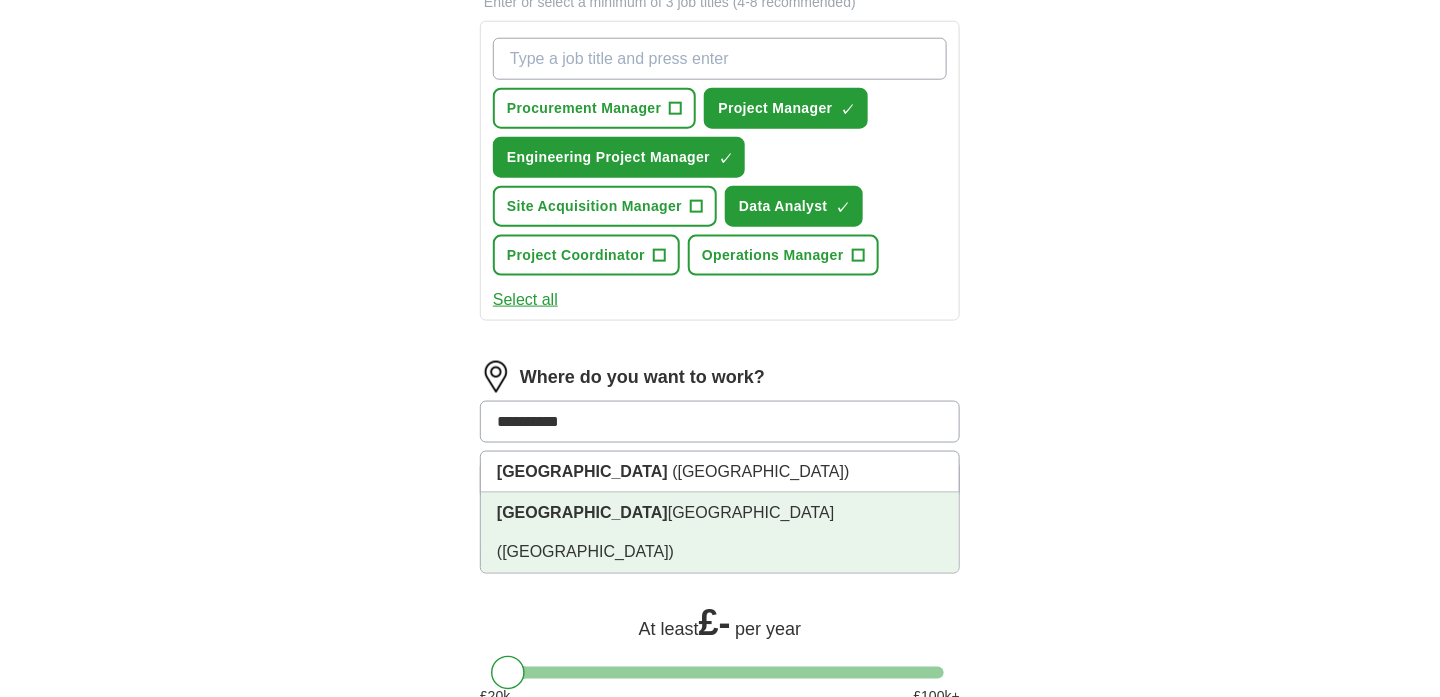 click on "[GEOGRAPHIC_DATA]  ([GEOGRAPHIC_DATA])" at bounding box center (720, 533) 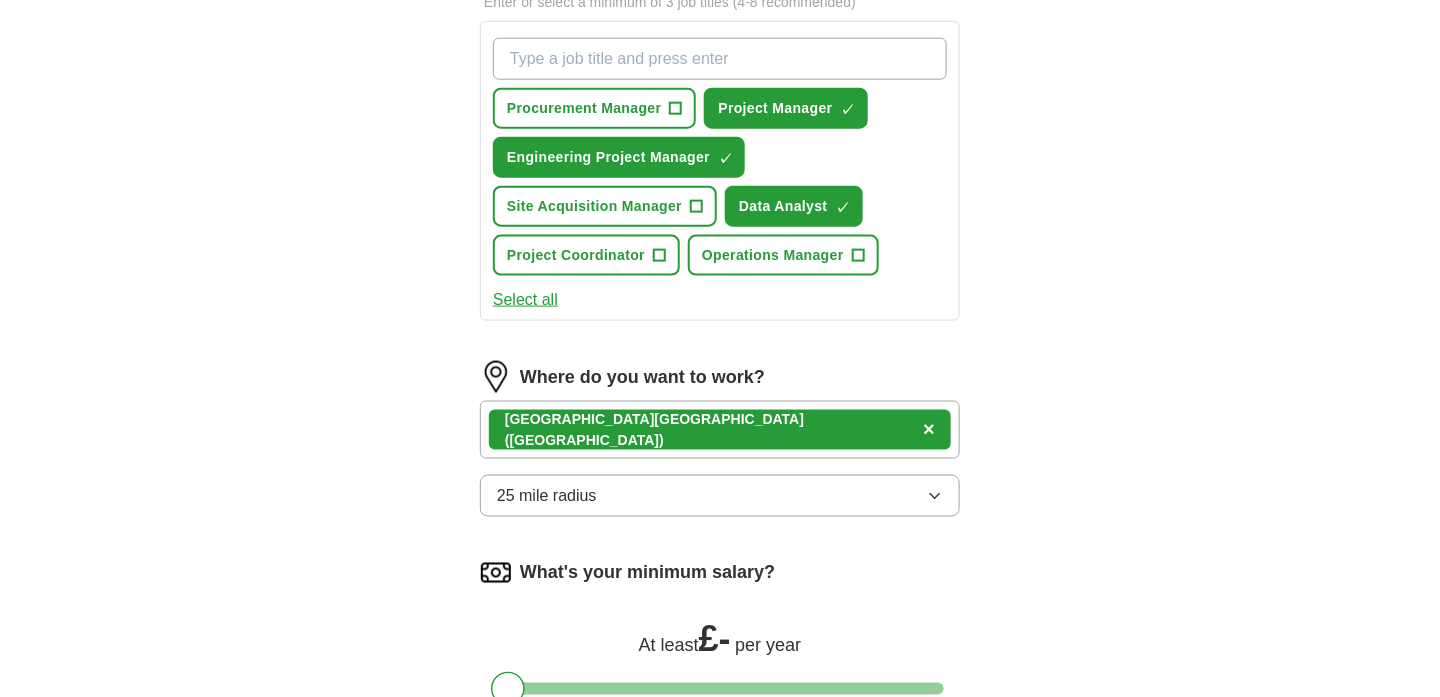 click on "[GEOGRAPHIC_DATA]  ([GEOGRAPHIC_DATA]) ×" at bounding box center (720, 430) 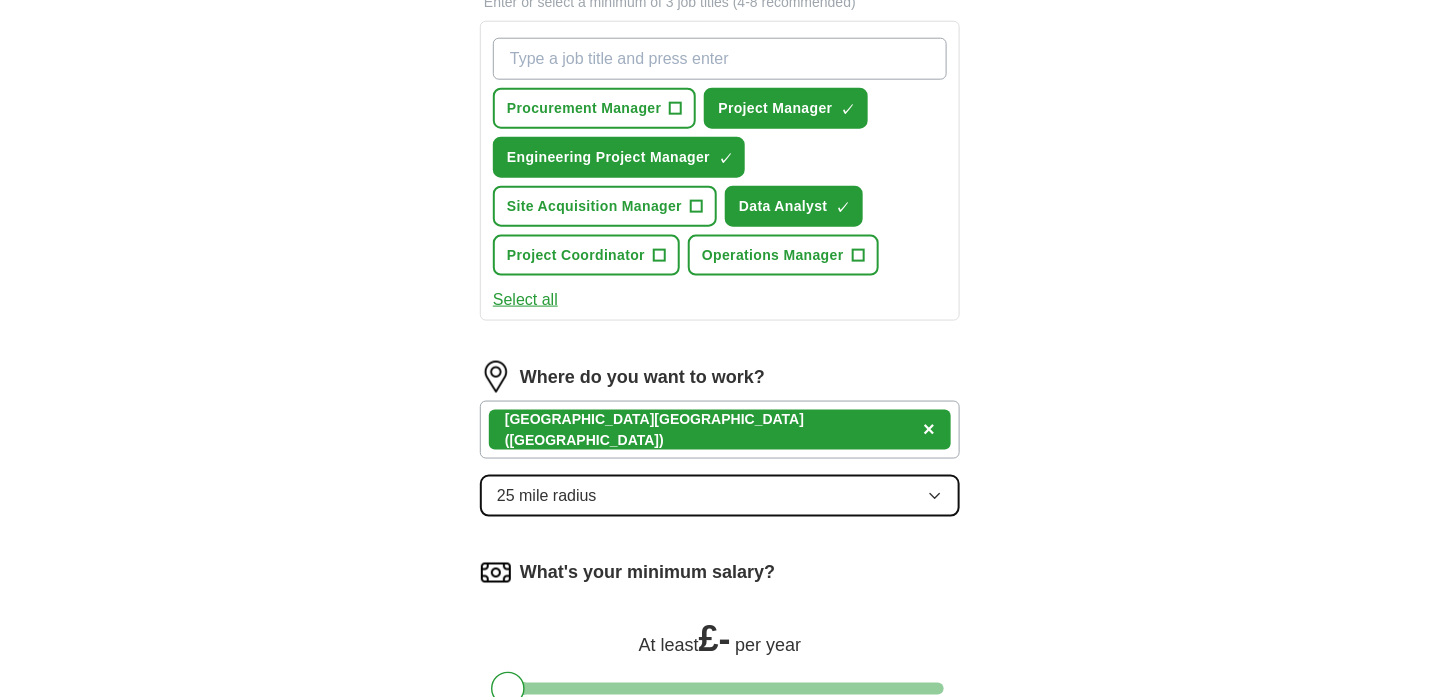 click on "25 mile radius" at bounding box center [720, 496] 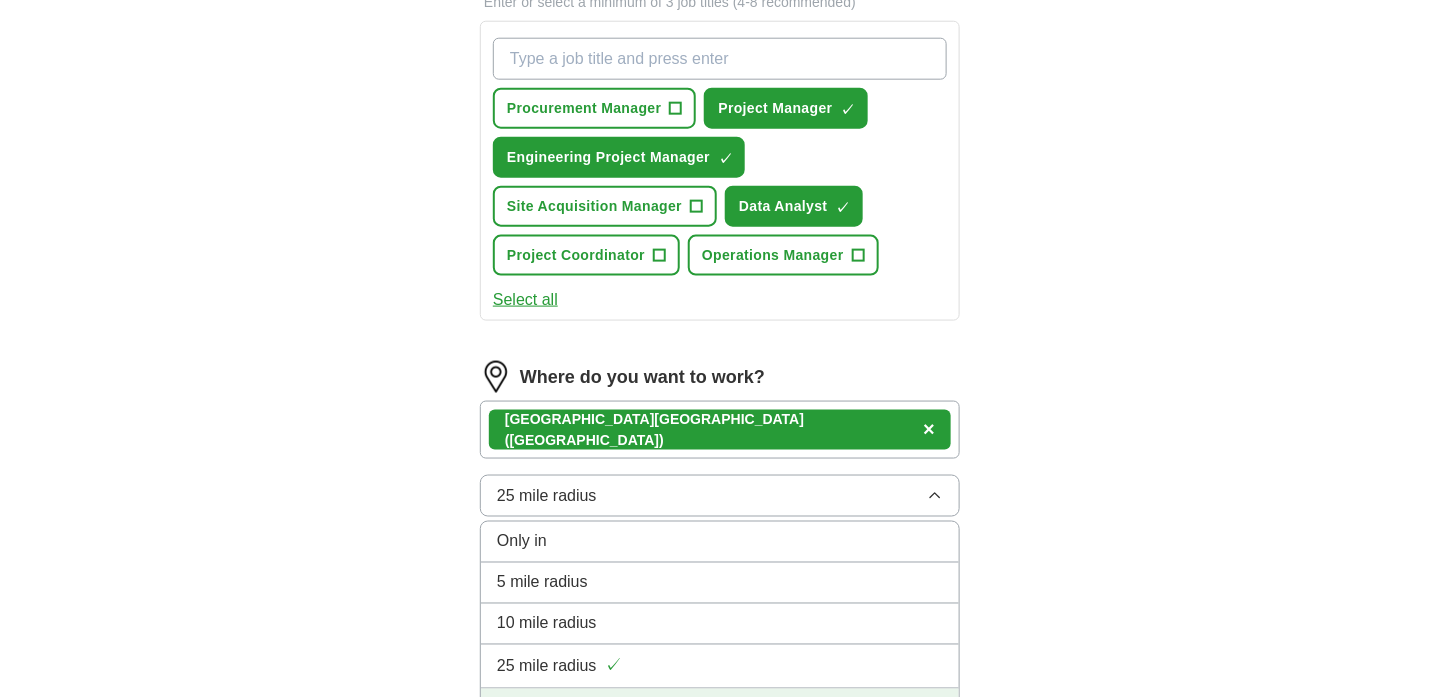 click on "50 mile radius" at bounding box center (720, 709) 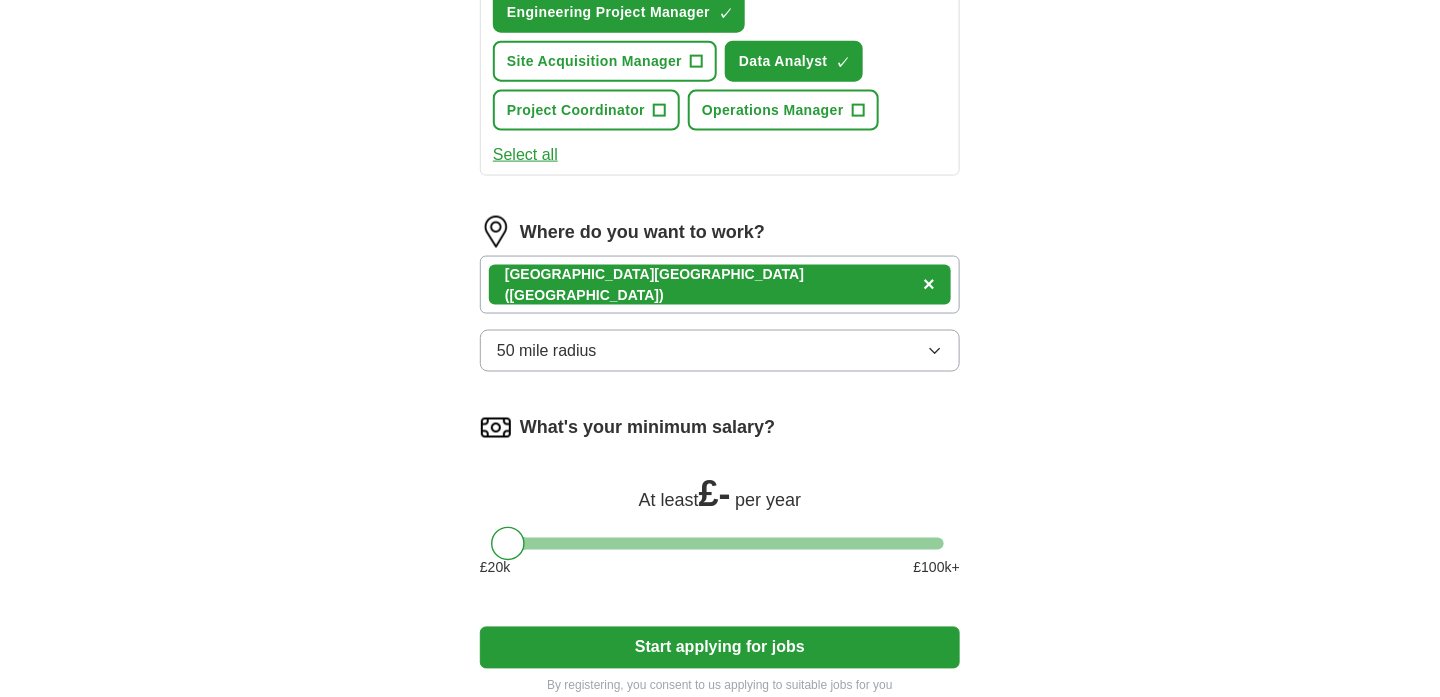 scroll, scrollTop: 861, scrollLeft: 0, axis: vertical 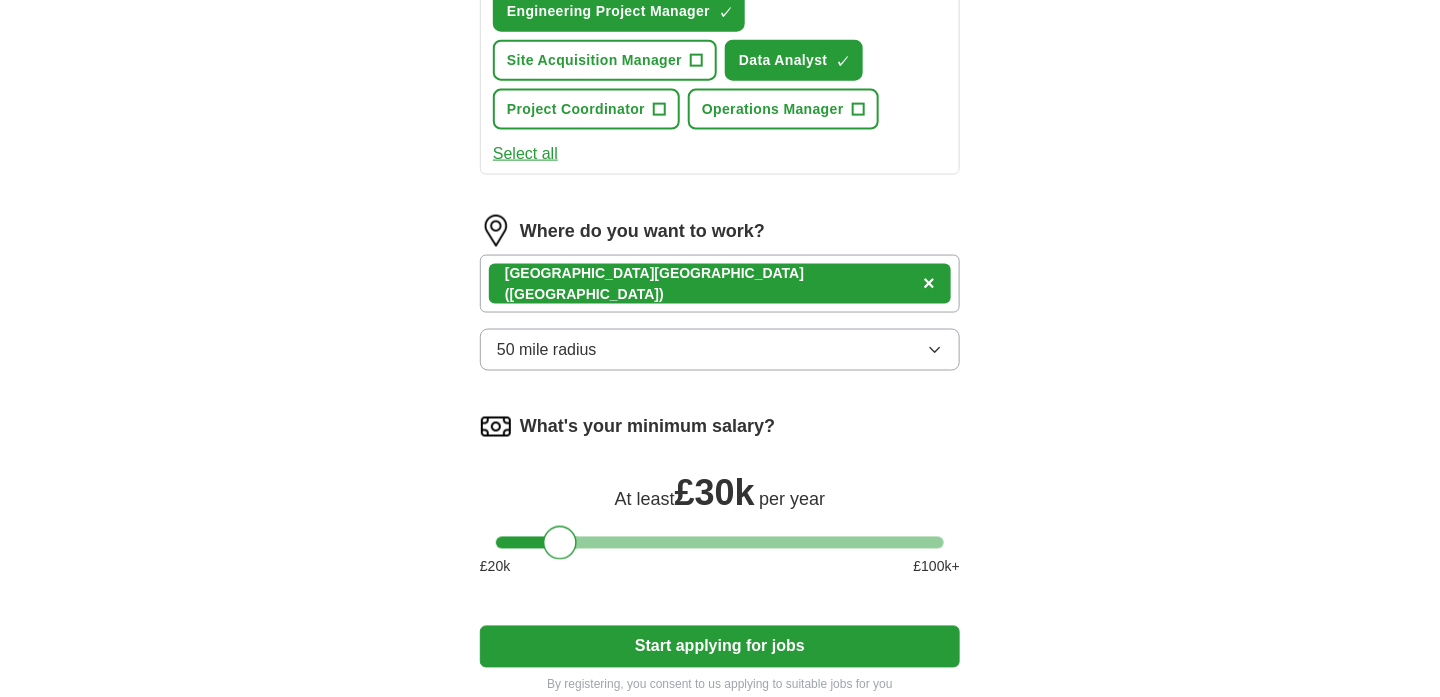 drag, startPoint x: 508, startPoint y: 536, endPoint x: 561, endPoint y: 560, distance: 58.18075 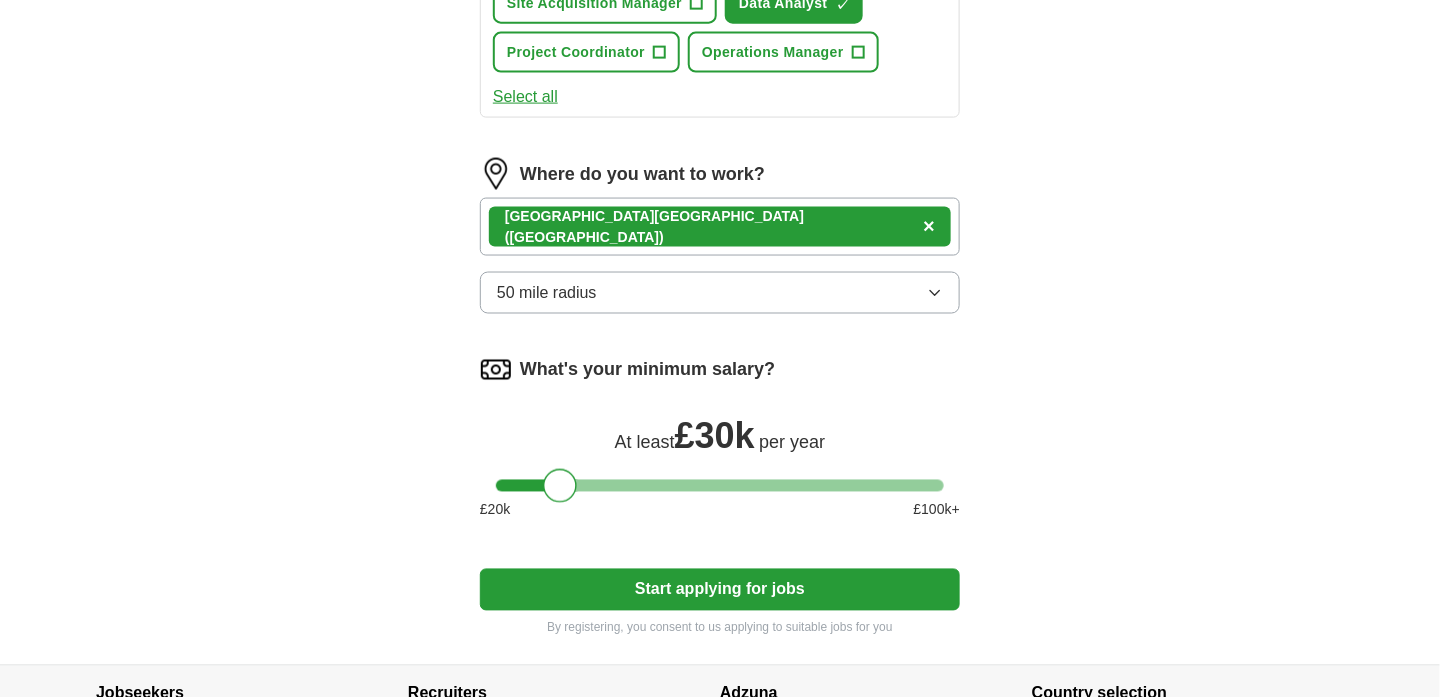 scroll, scrollTop: 920, scrollLeft: 0, axis: vertical 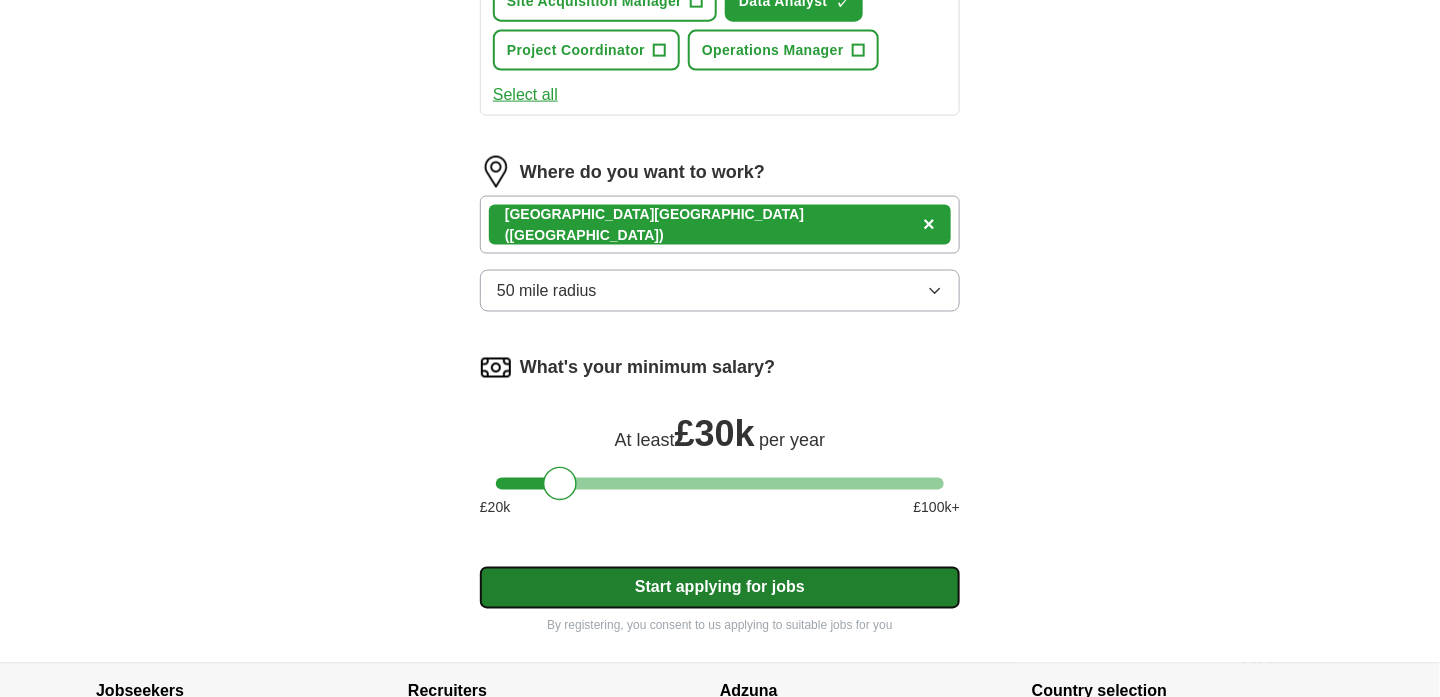 click on "Start applying for jobs" at bounding box center [720, 588] 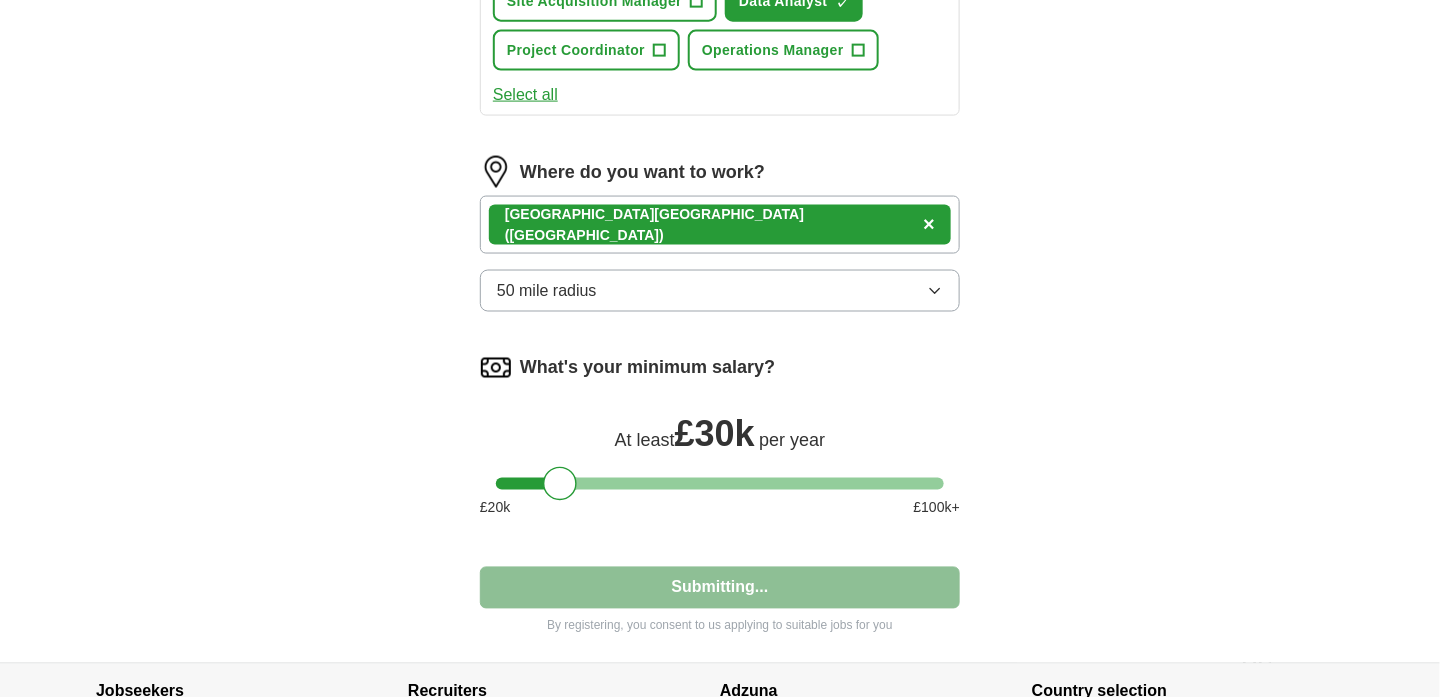 select on "**" 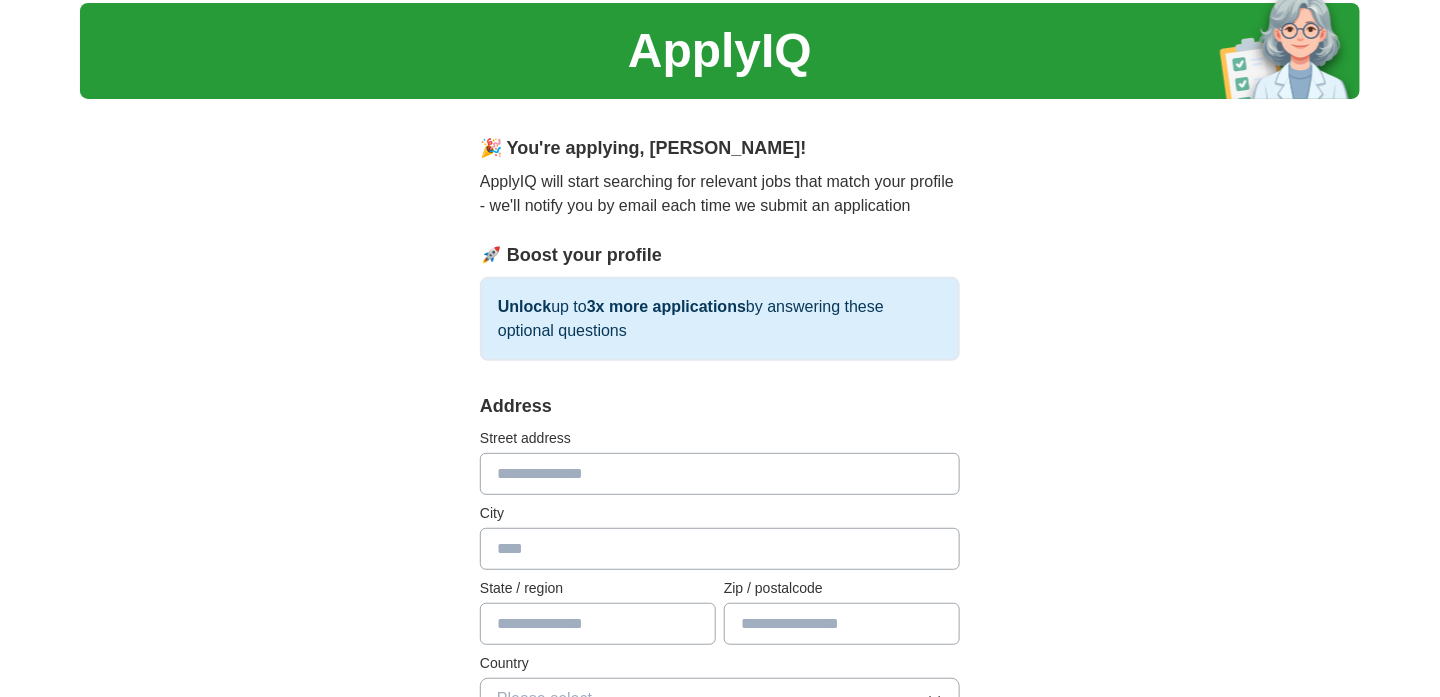 scroll, scrollTop: 0, scrollLeft: 0, axis: both 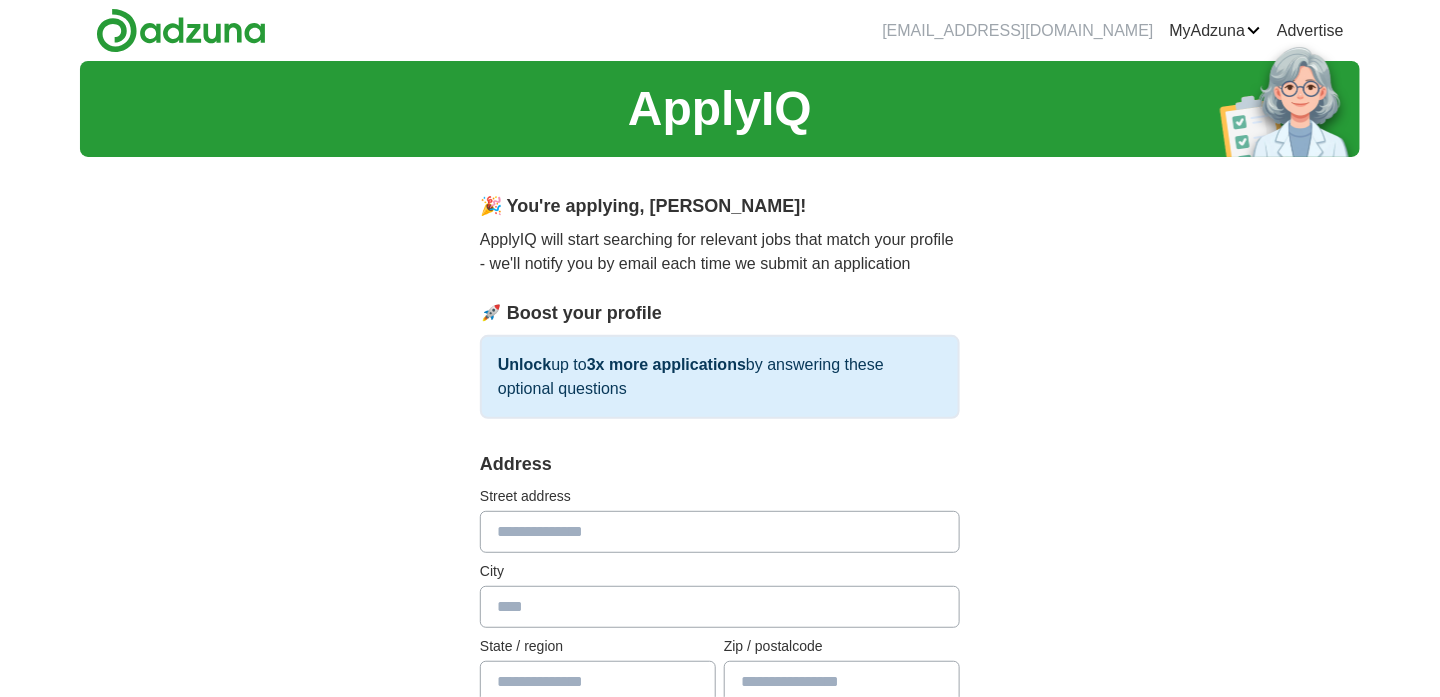 click at bounding box center [720, 532] 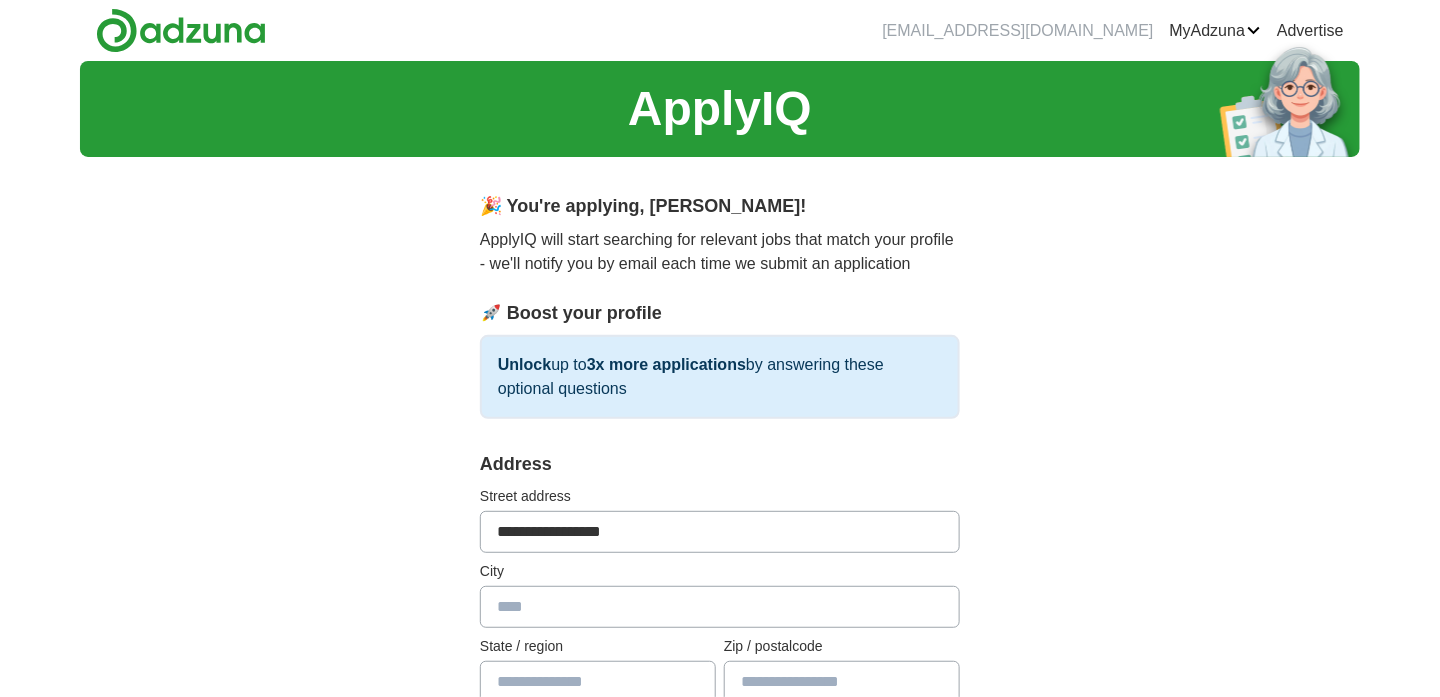 type on "**" 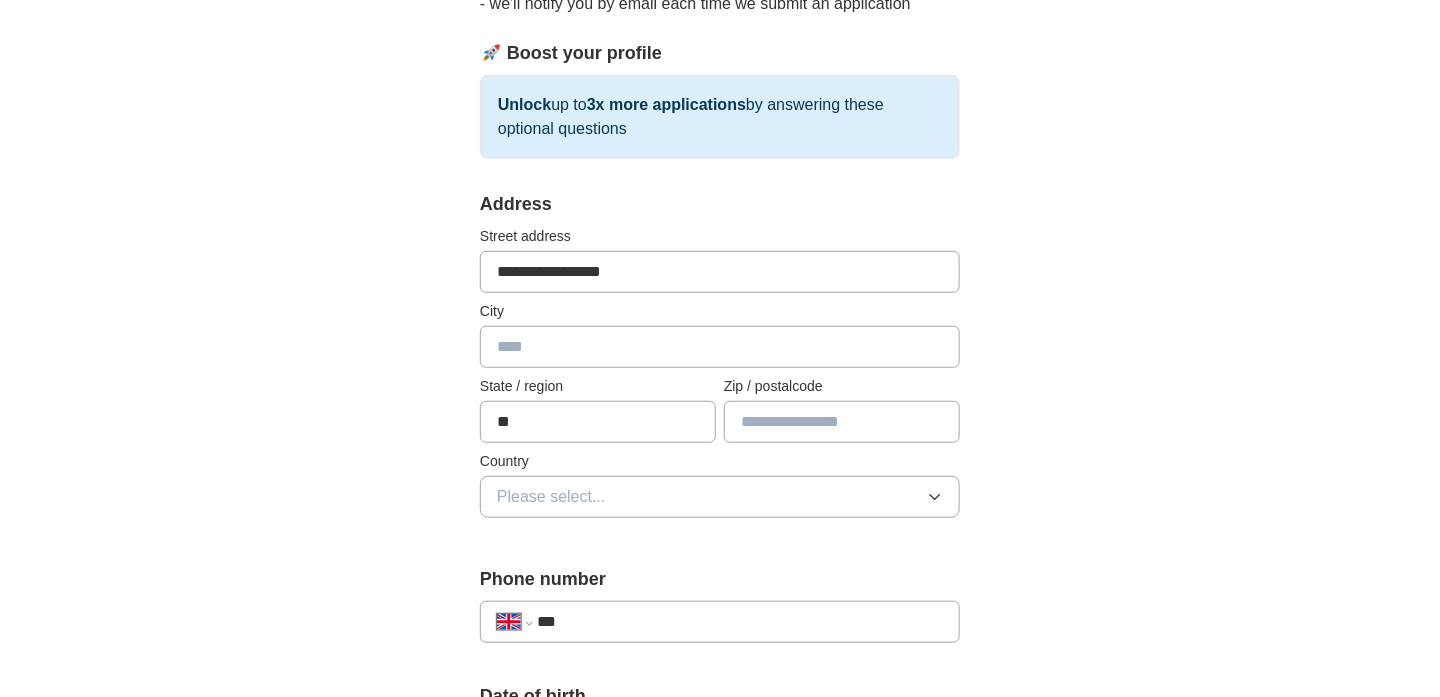 scroll, scrollTop: 262, scrollLeft: 0, axis: vertical 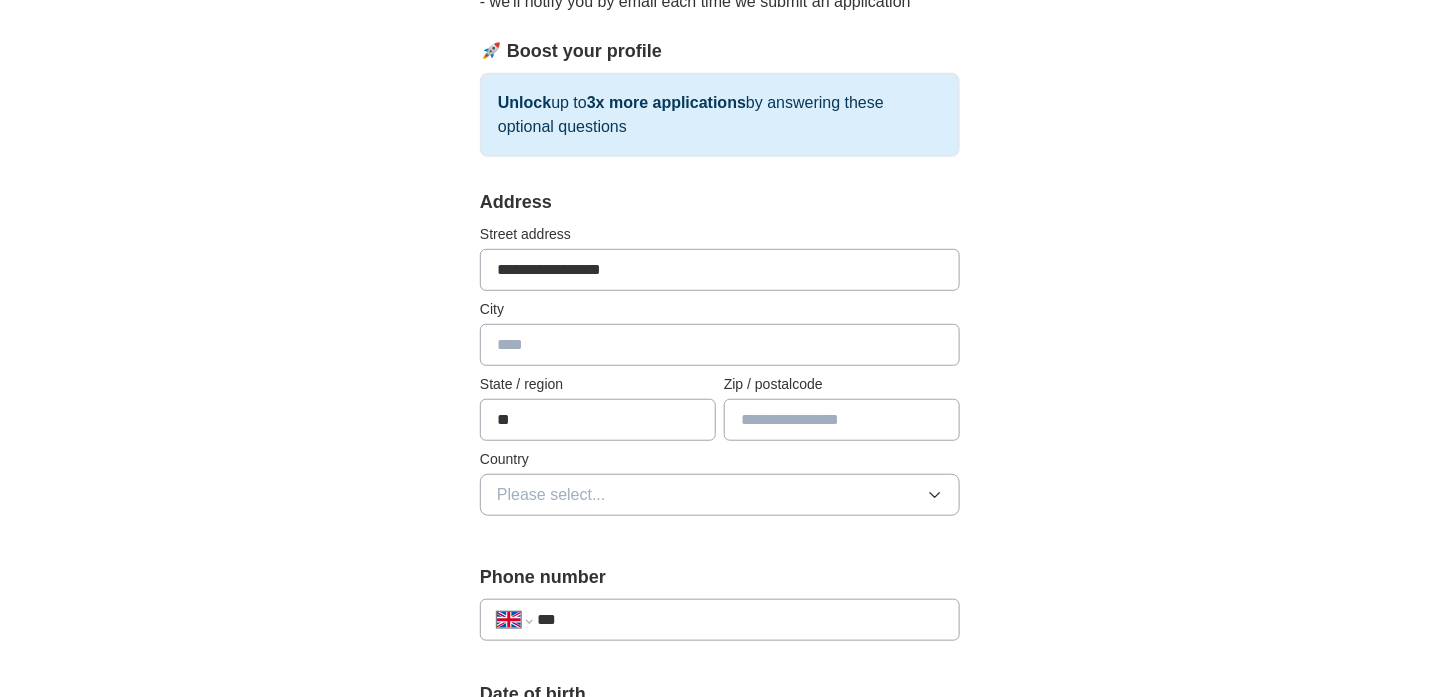 click at bounding box center [720, 345] 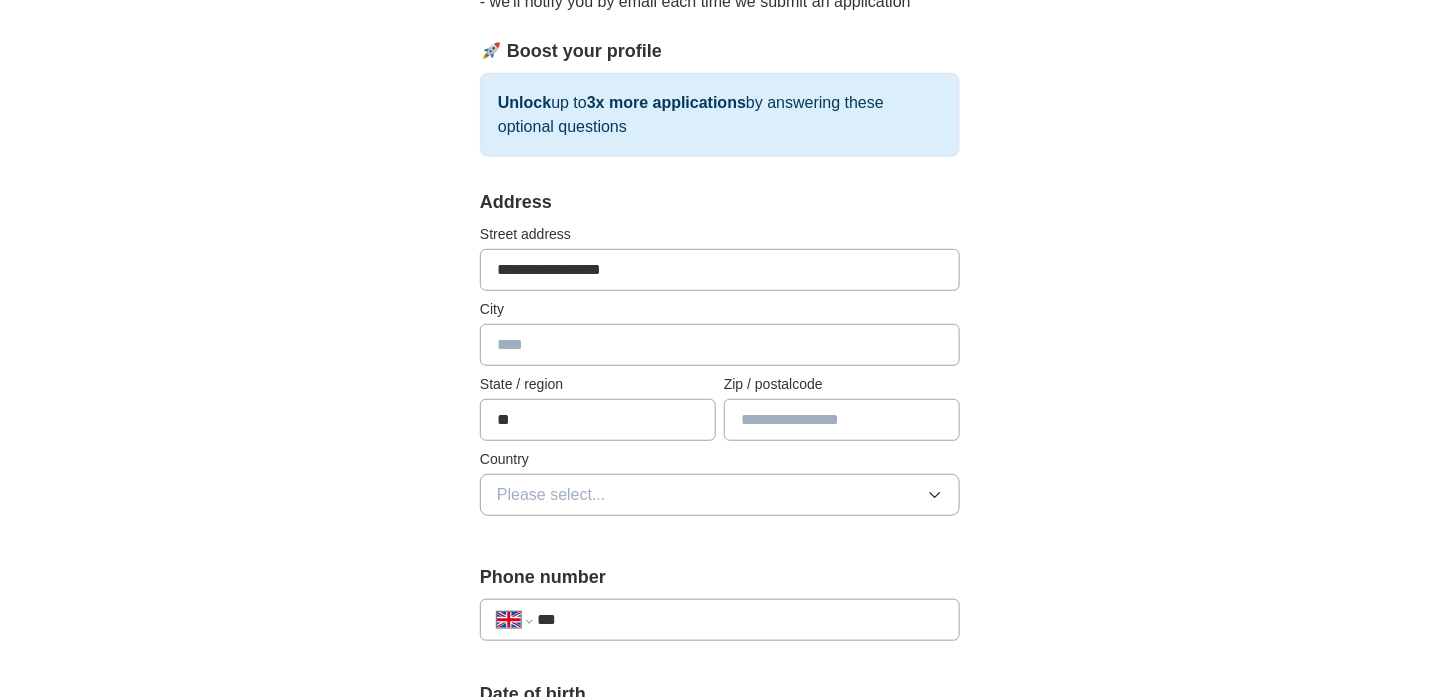 type on "**********" 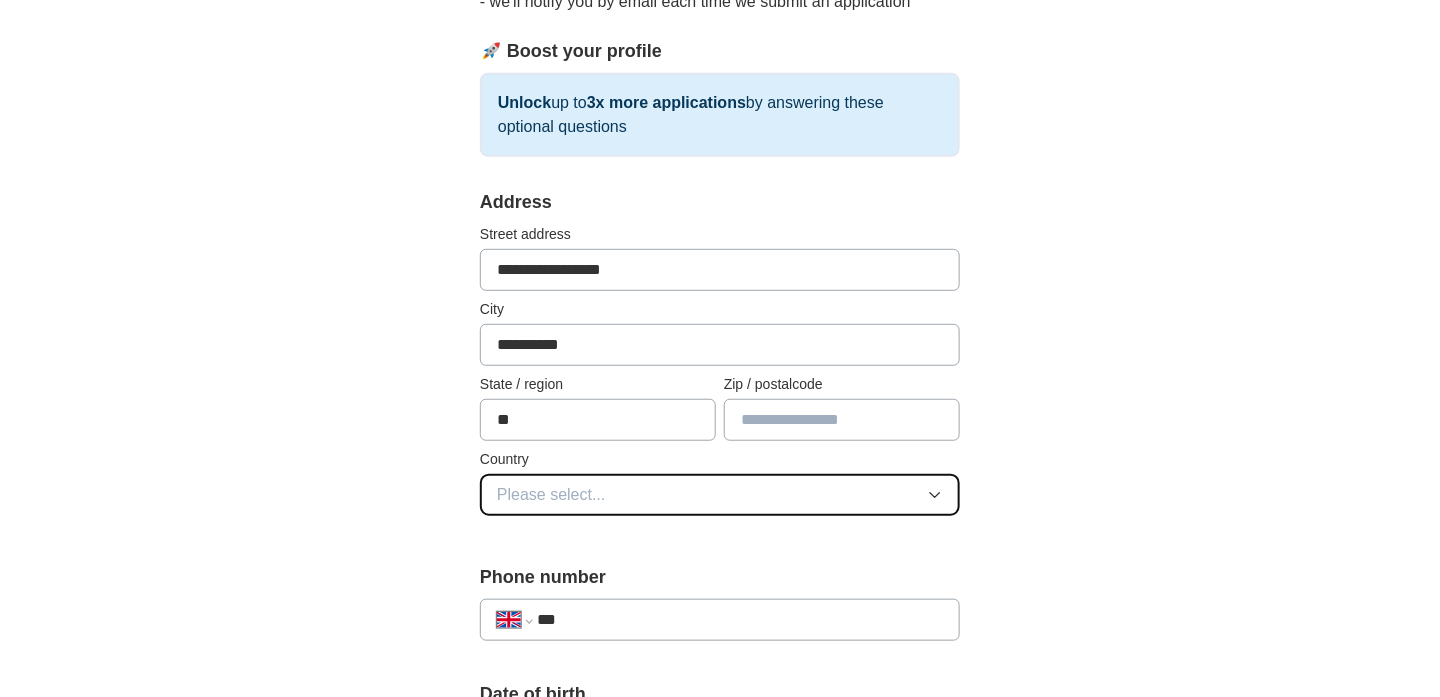 click on "Please select..." at bounding box center [720, 495] 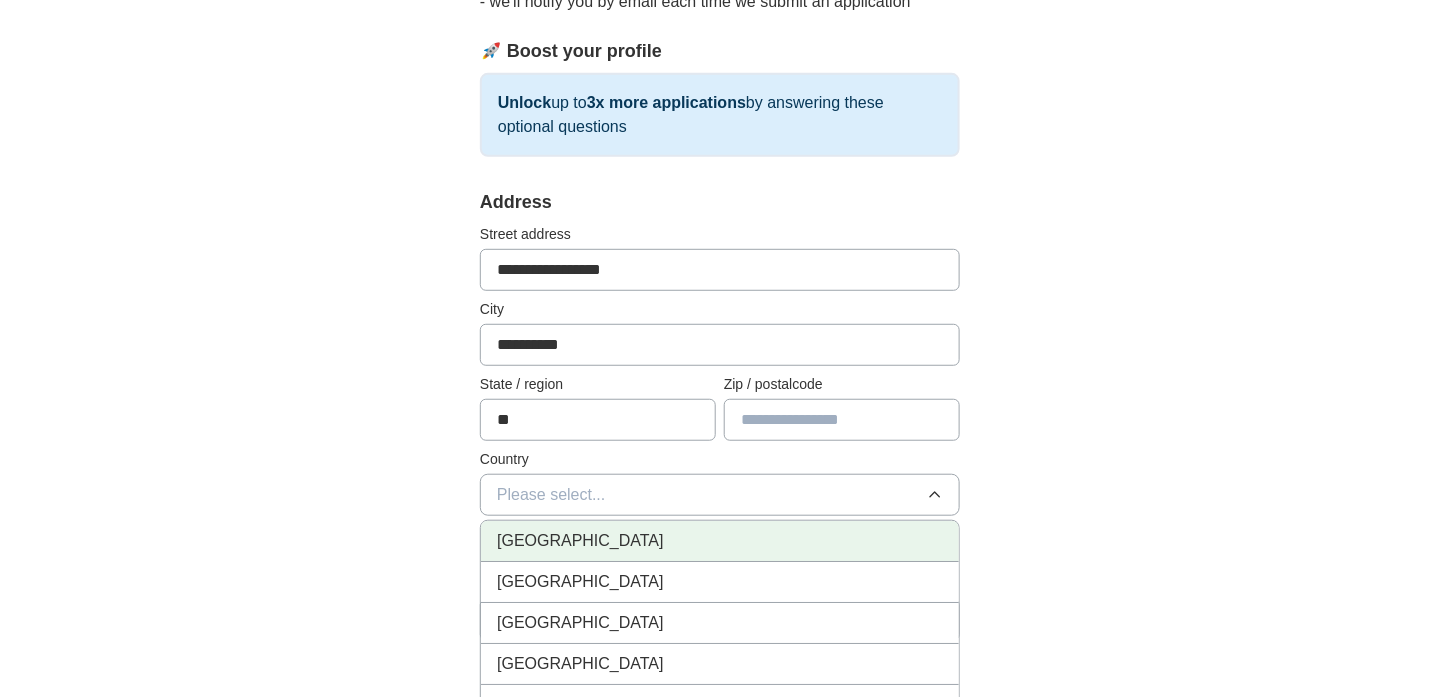 click on "[GEOGRAPHIC_DATA]" at bounding box center [720, 541] 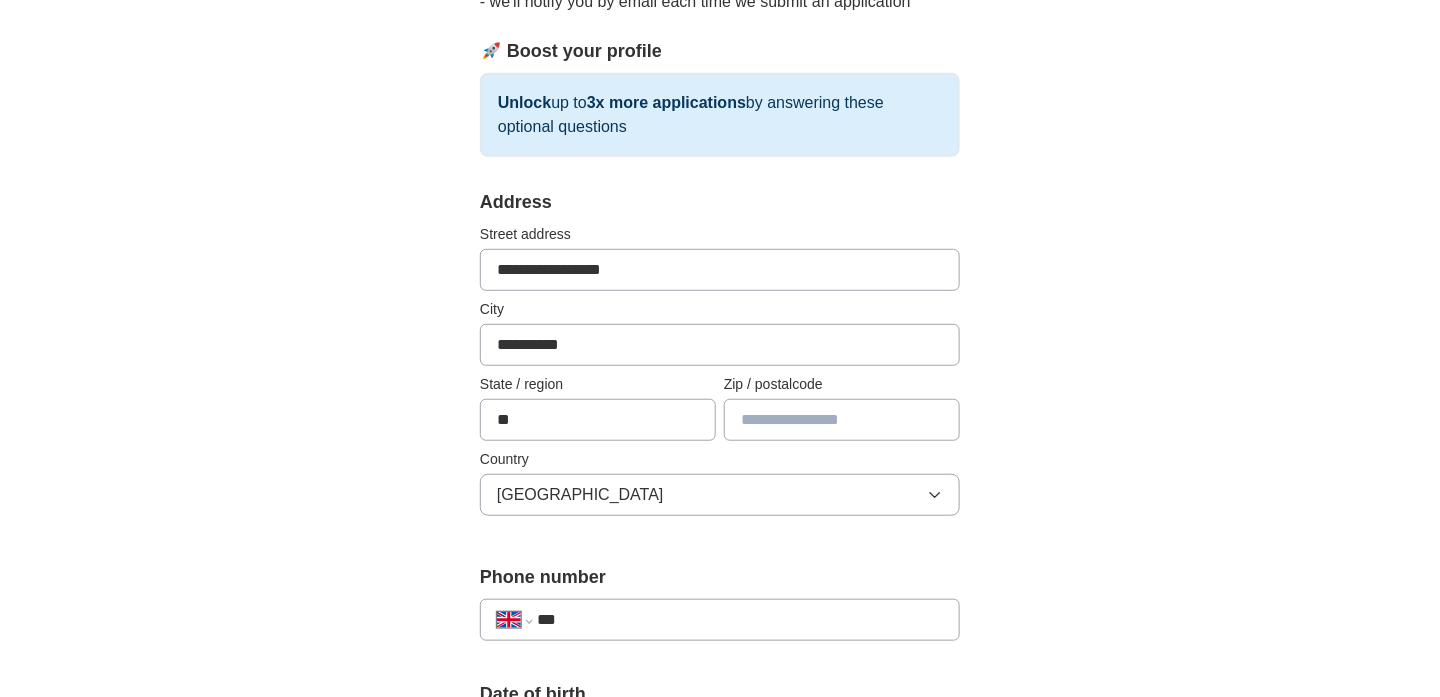 click on "***" at bounding box center (740, 620) 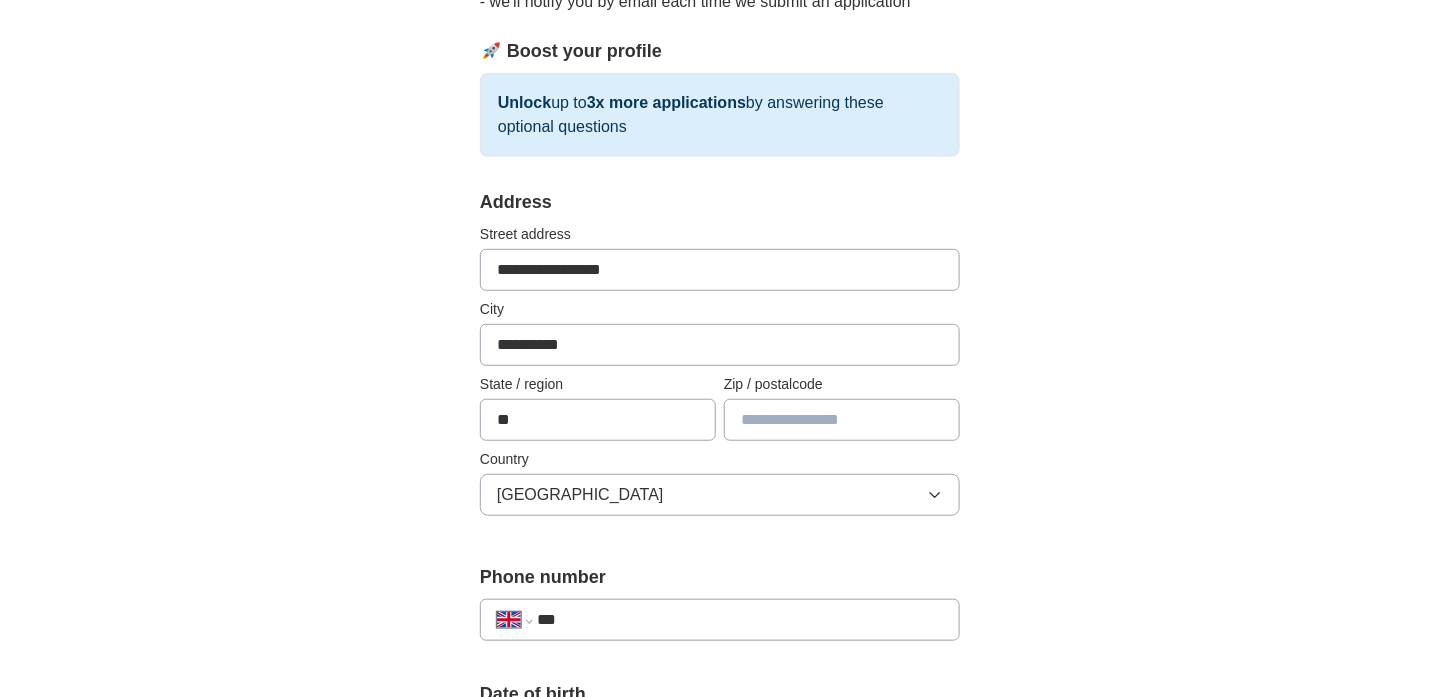 type on "**********" 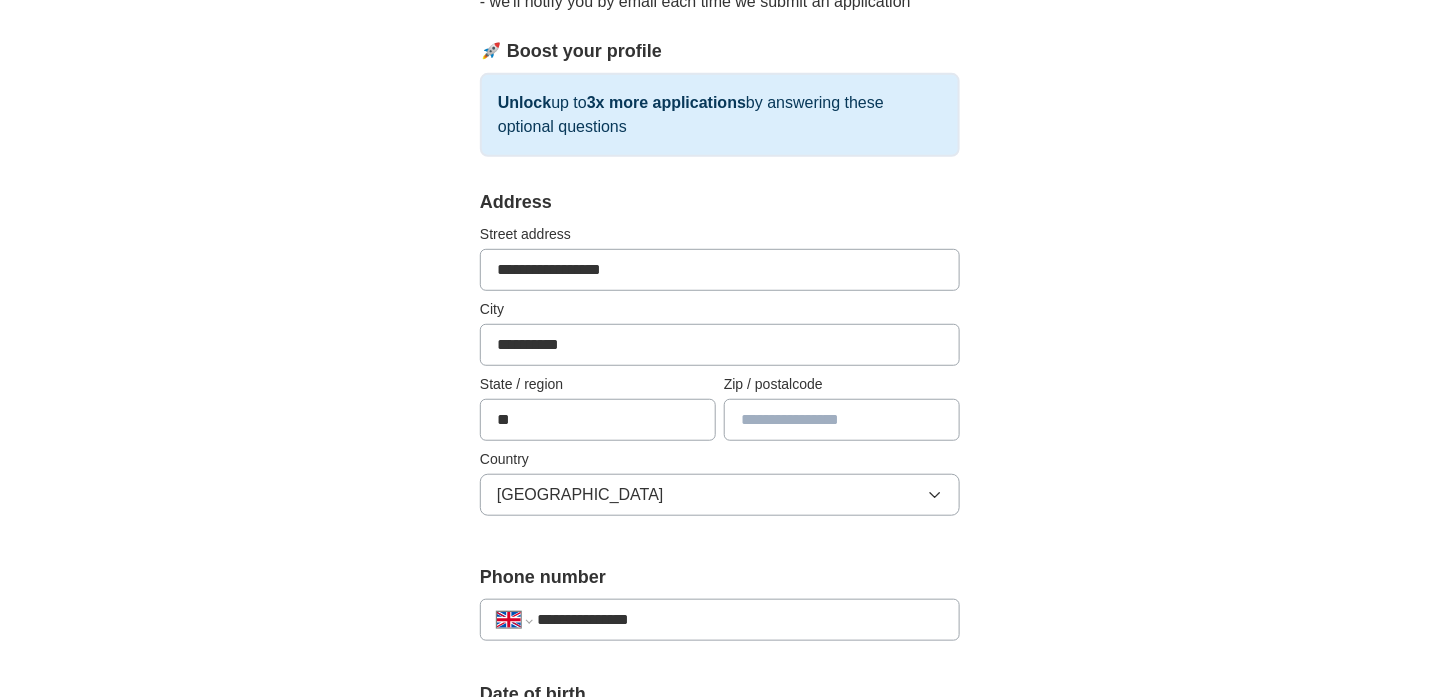 drag, startPoint x: 1453, startPoint y: 254, endPoint x: 810, endPoint y: 411, distance: 661.8897 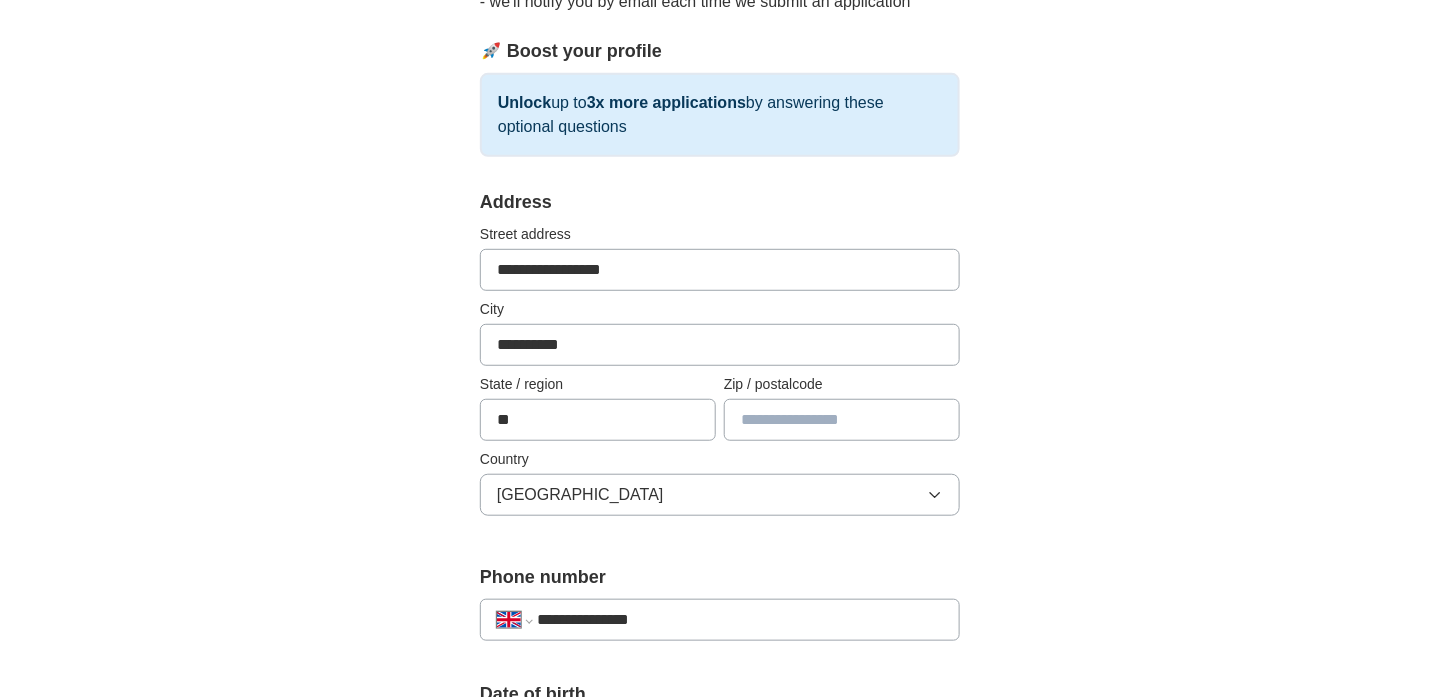 type on "*******" 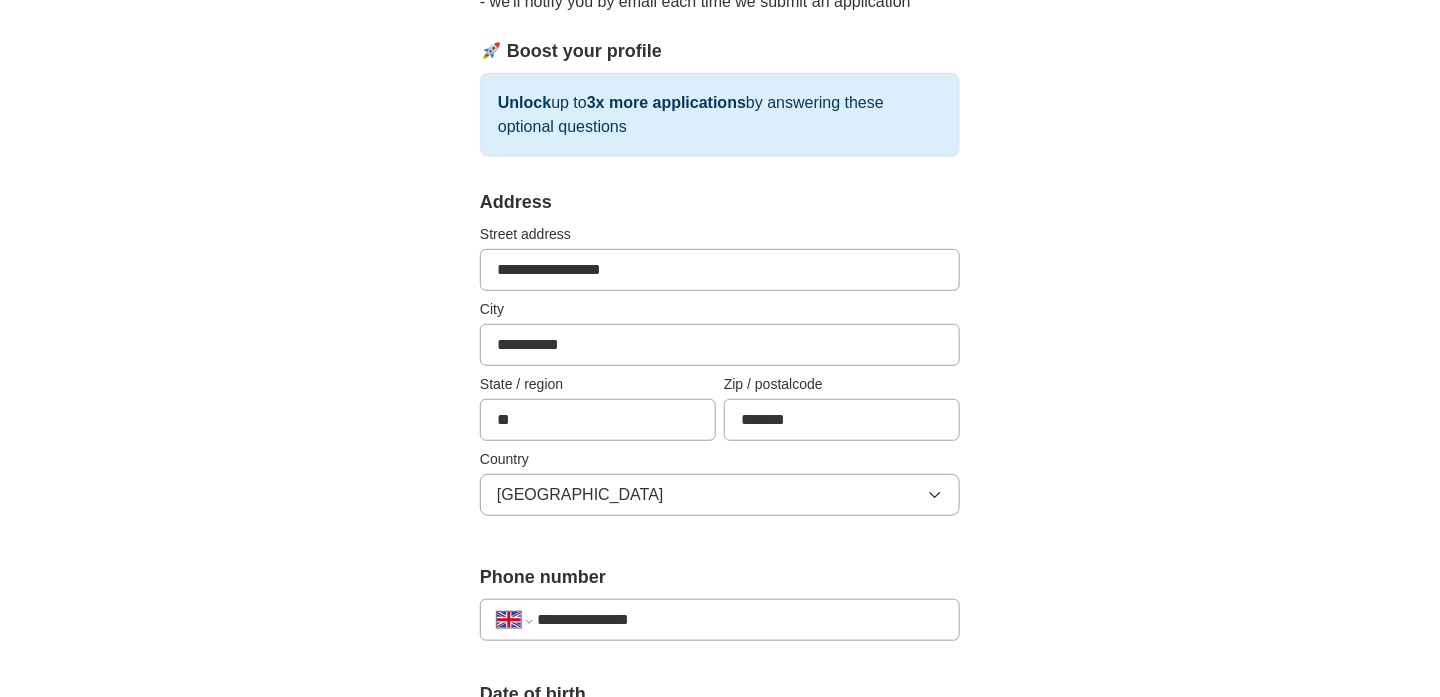 type on "*" 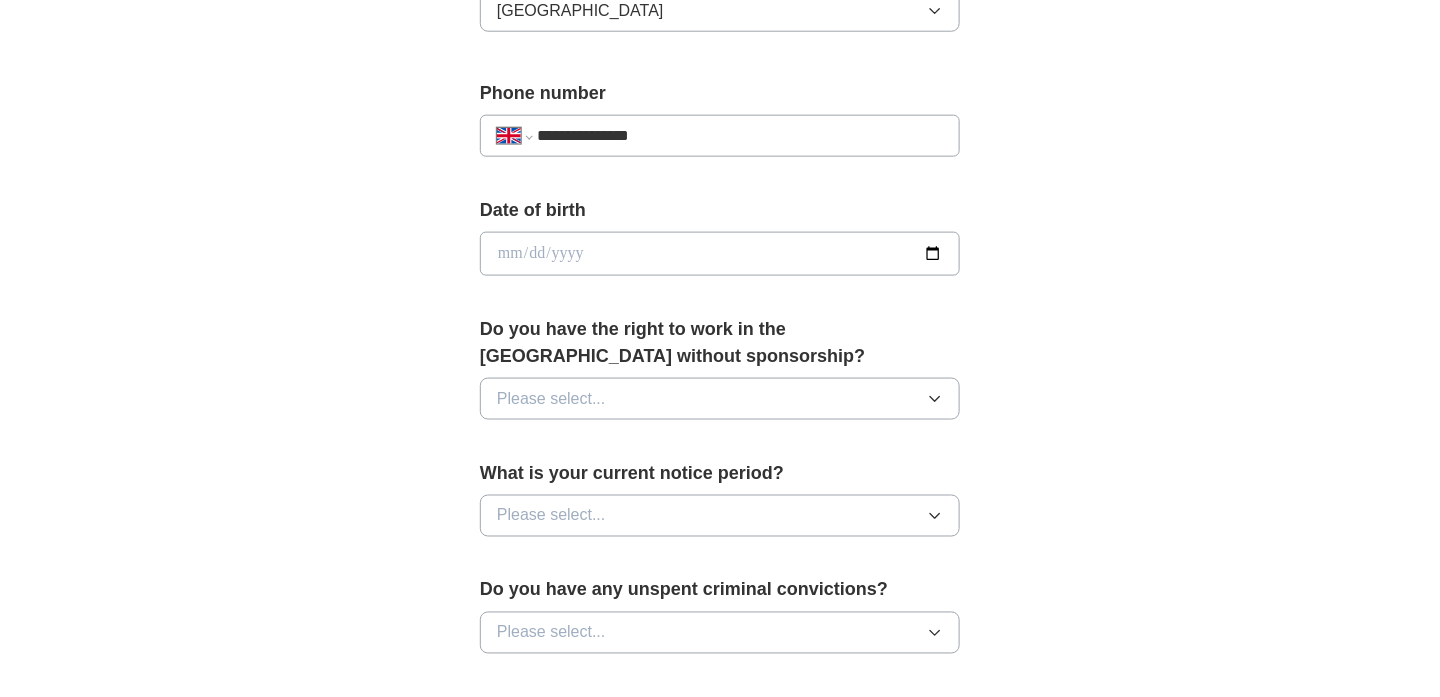 scroll, scrollTop: 748, scrollLeft: 0, axis: vertical 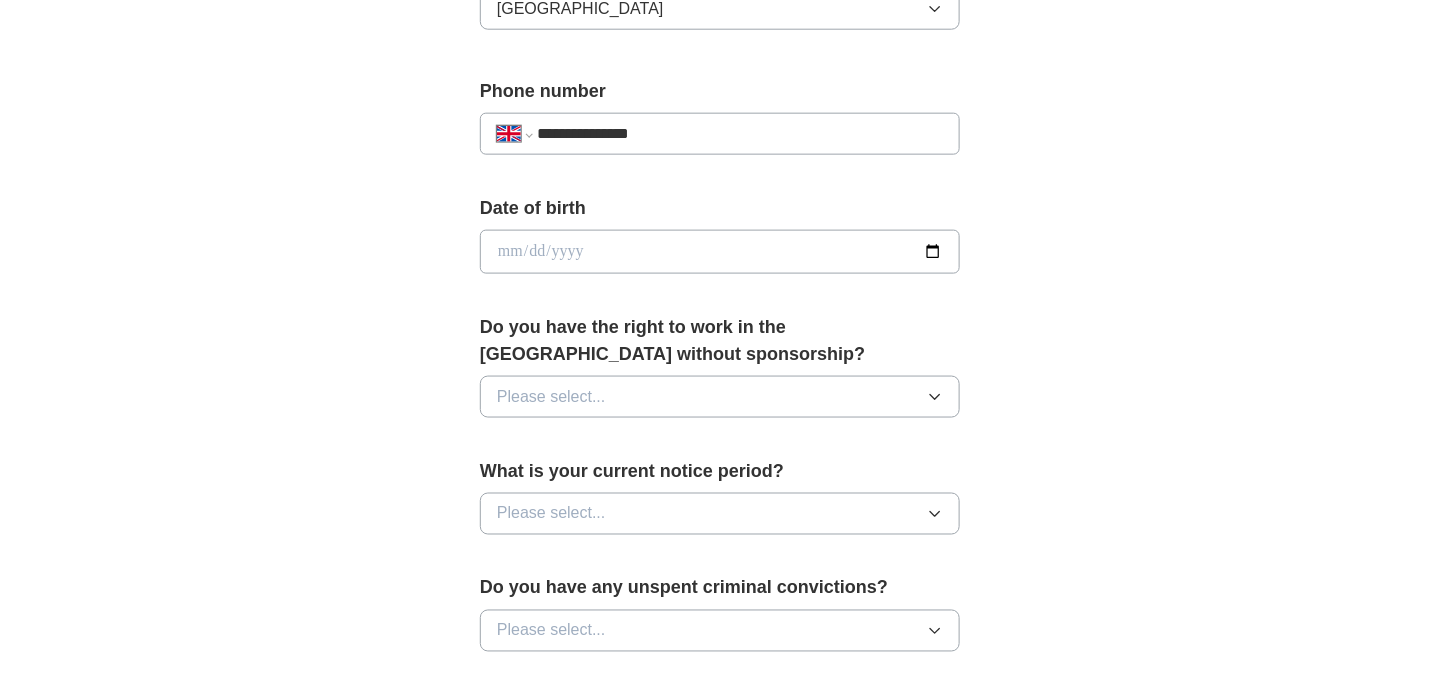 type on "********" 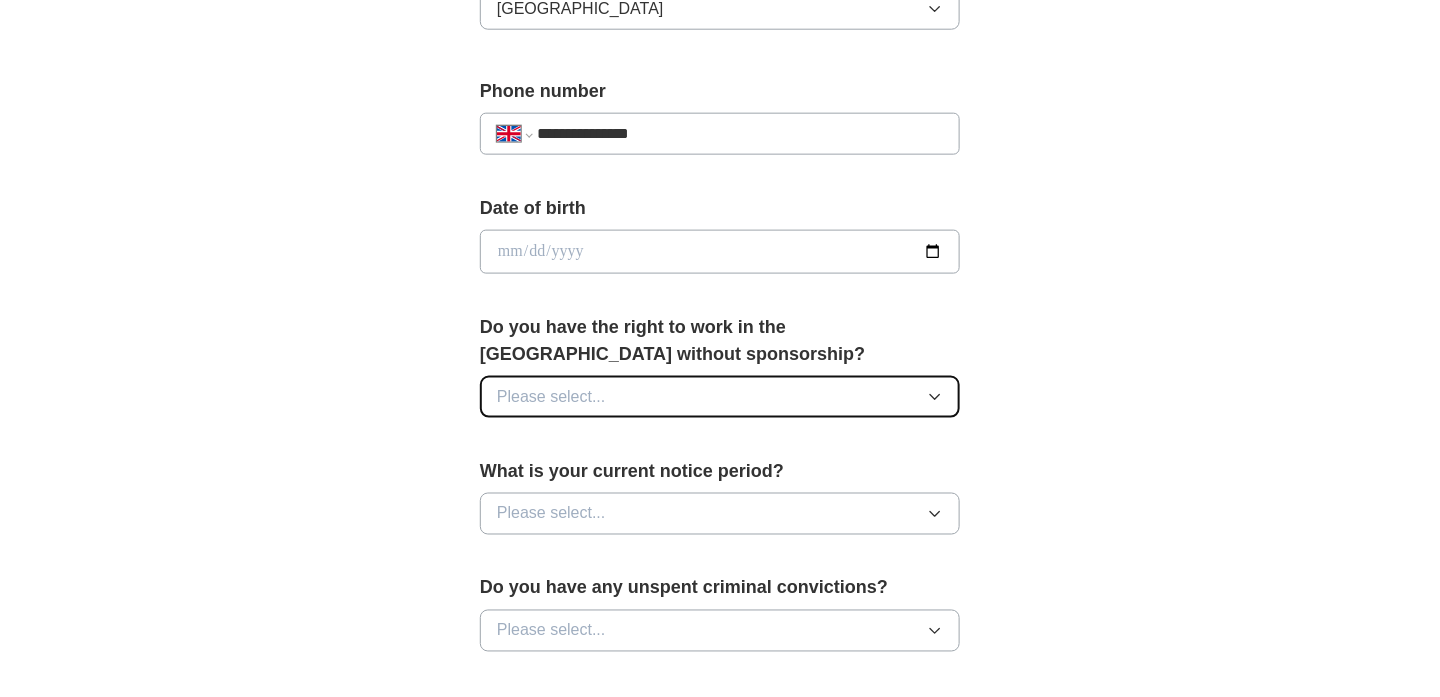 click on "Please select..." at bounding box center (720, 397) 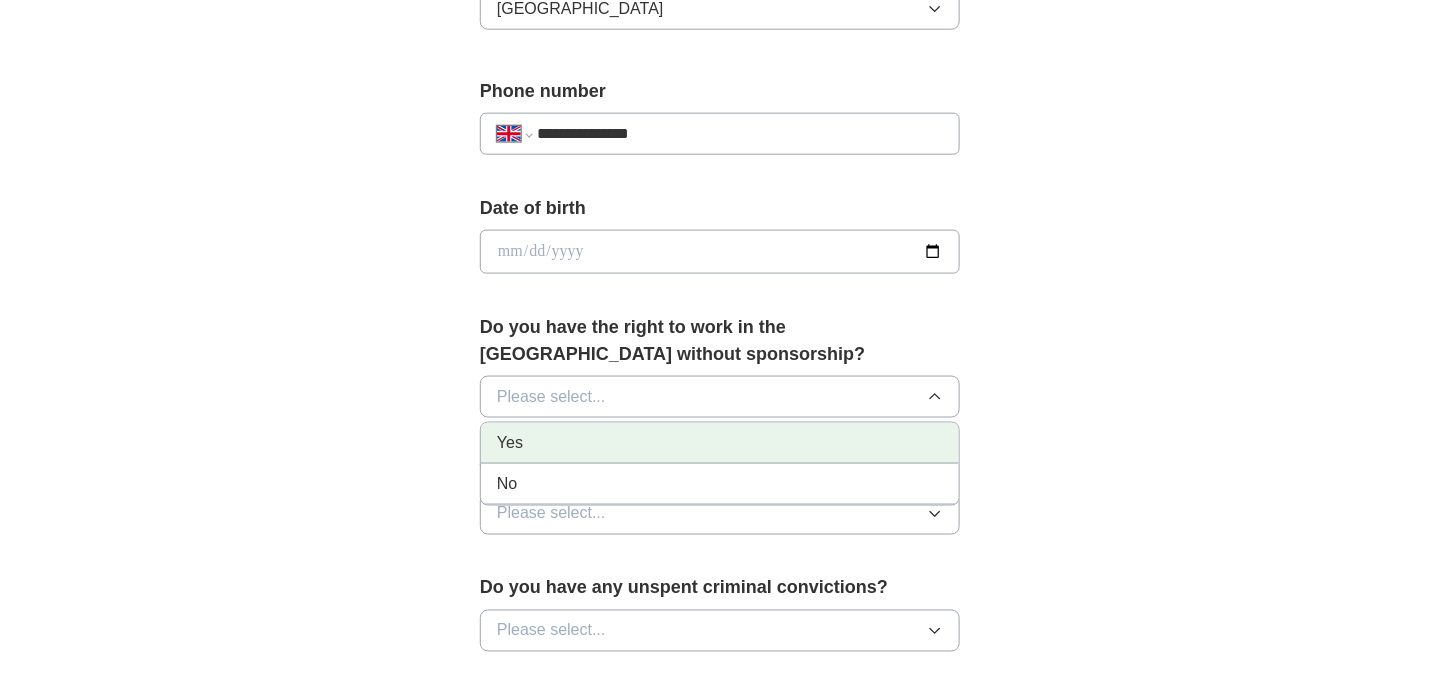 click on "Yes" at bounding box center [720, 443] 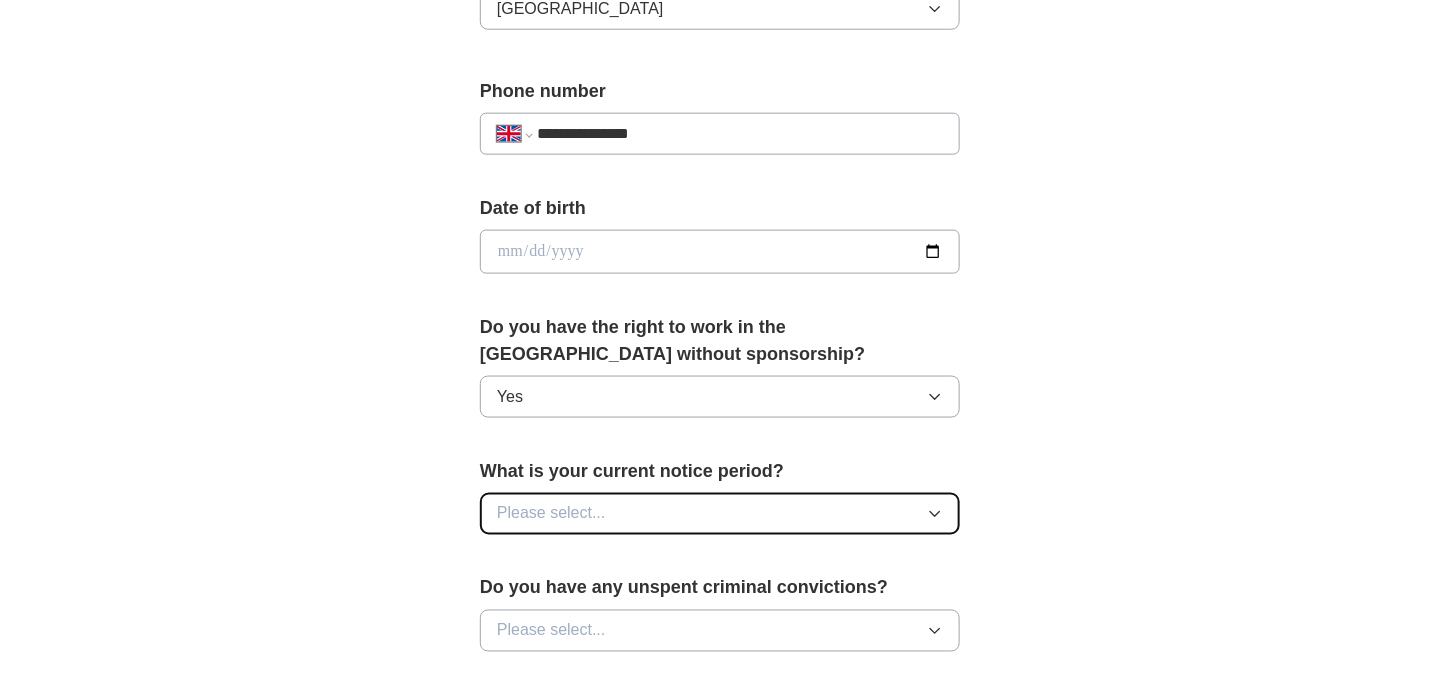 click on "Please select..." at bounding box center (720, 514) 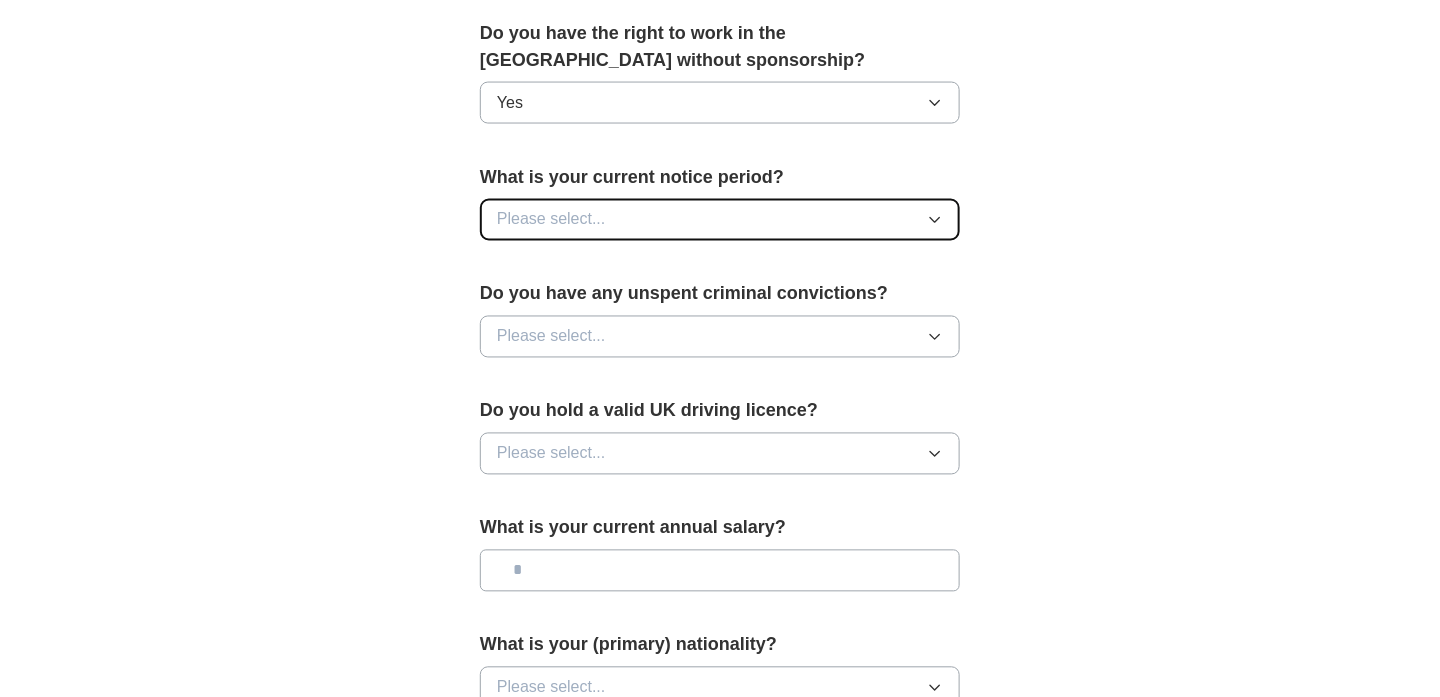 scroll, scrollTop: 1046, scrollLeft: 0, axis: vertical 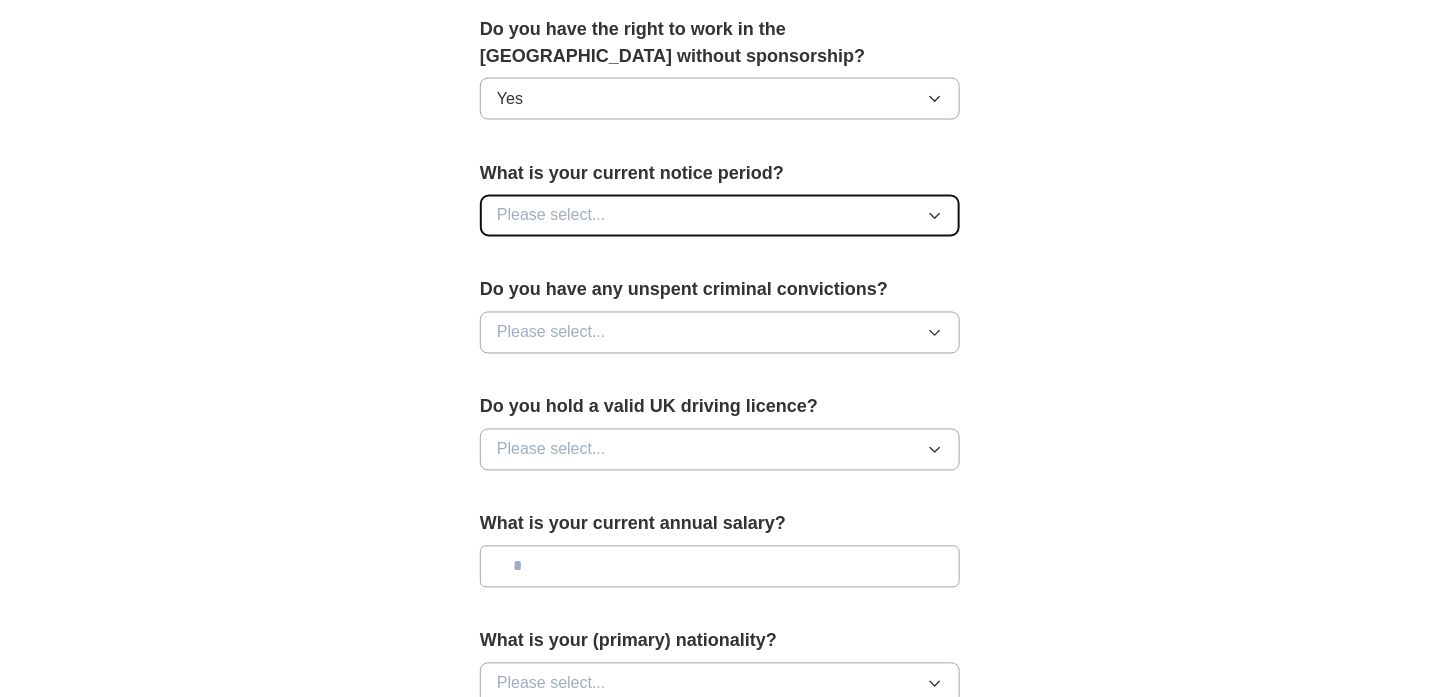 click 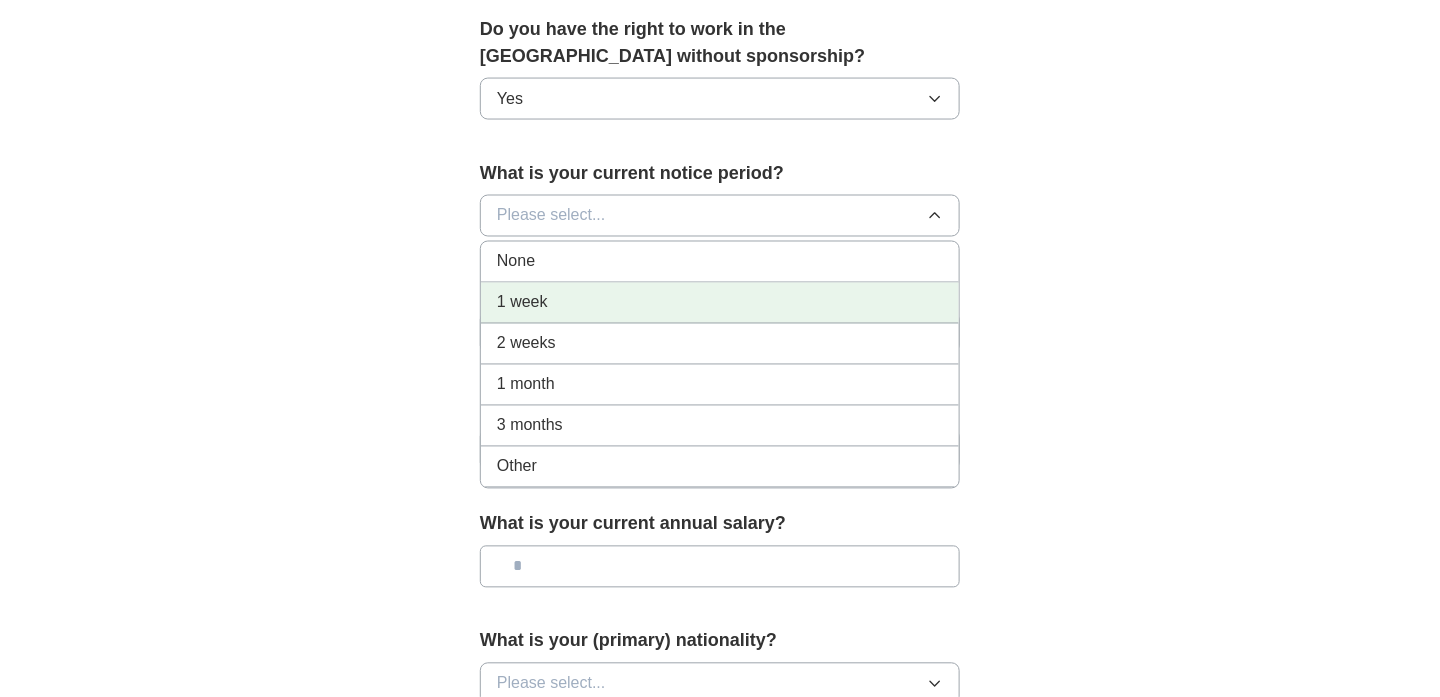 click on "1 week" at bounding box center [720, 303] 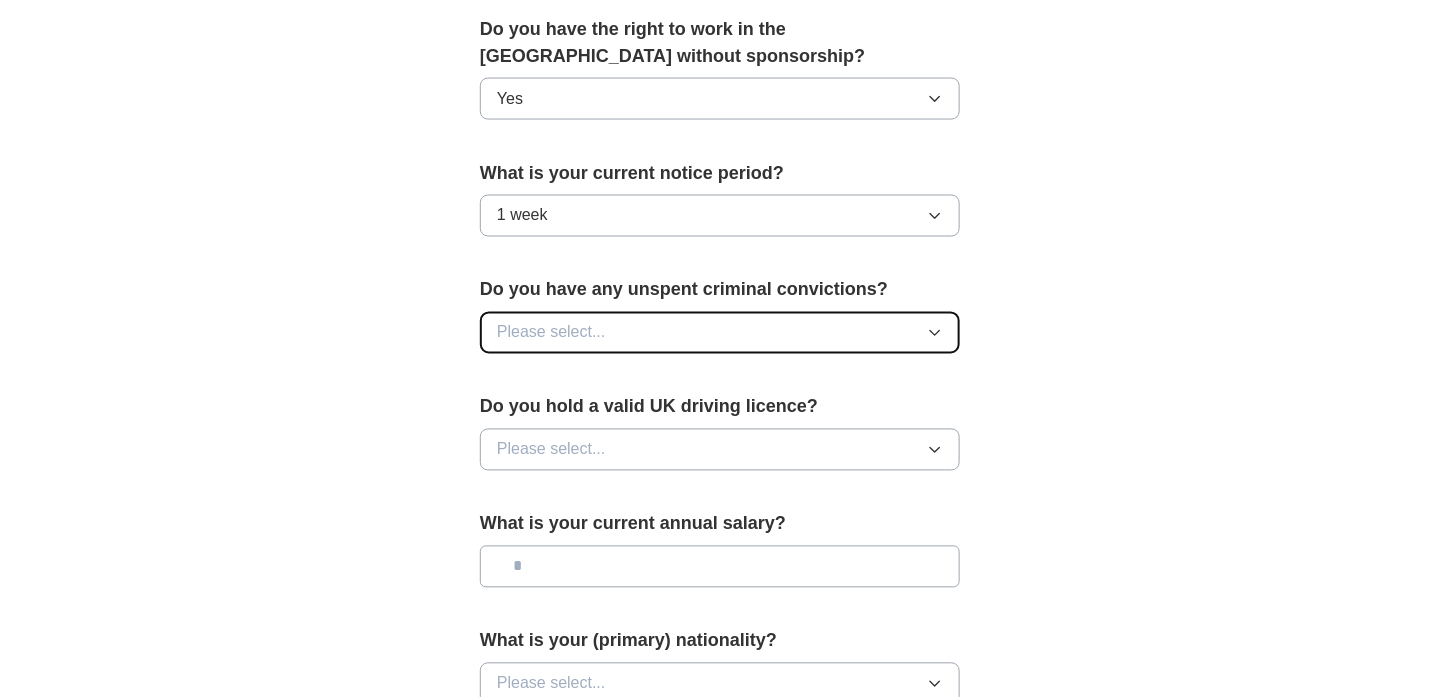 click 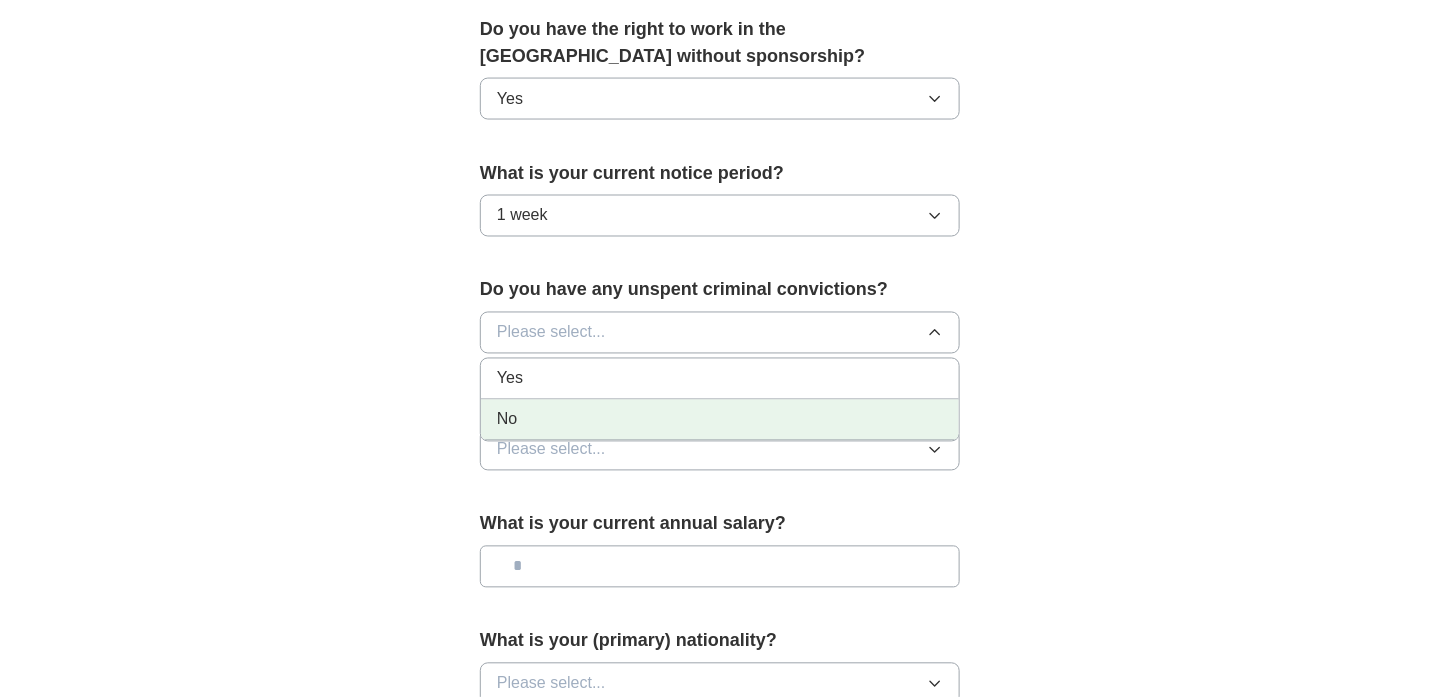 click on "No" at bounding box center (720, 420) 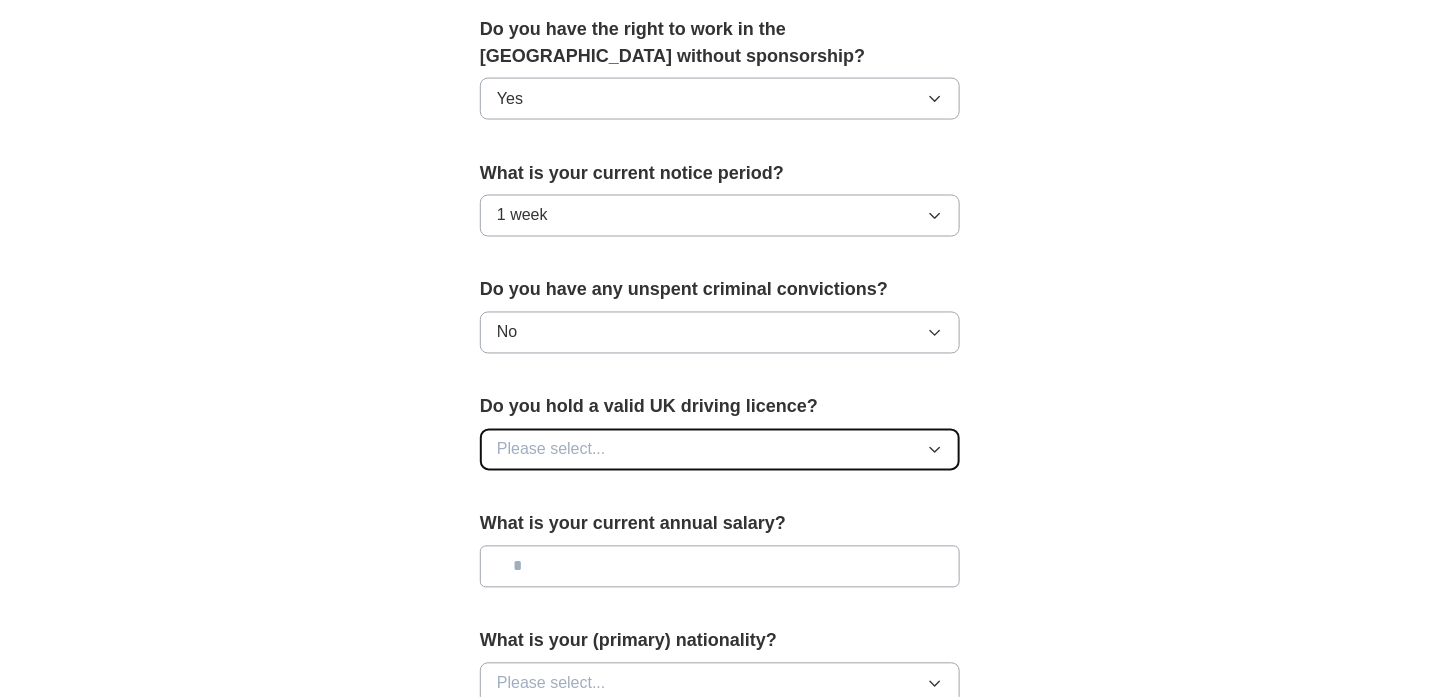 click 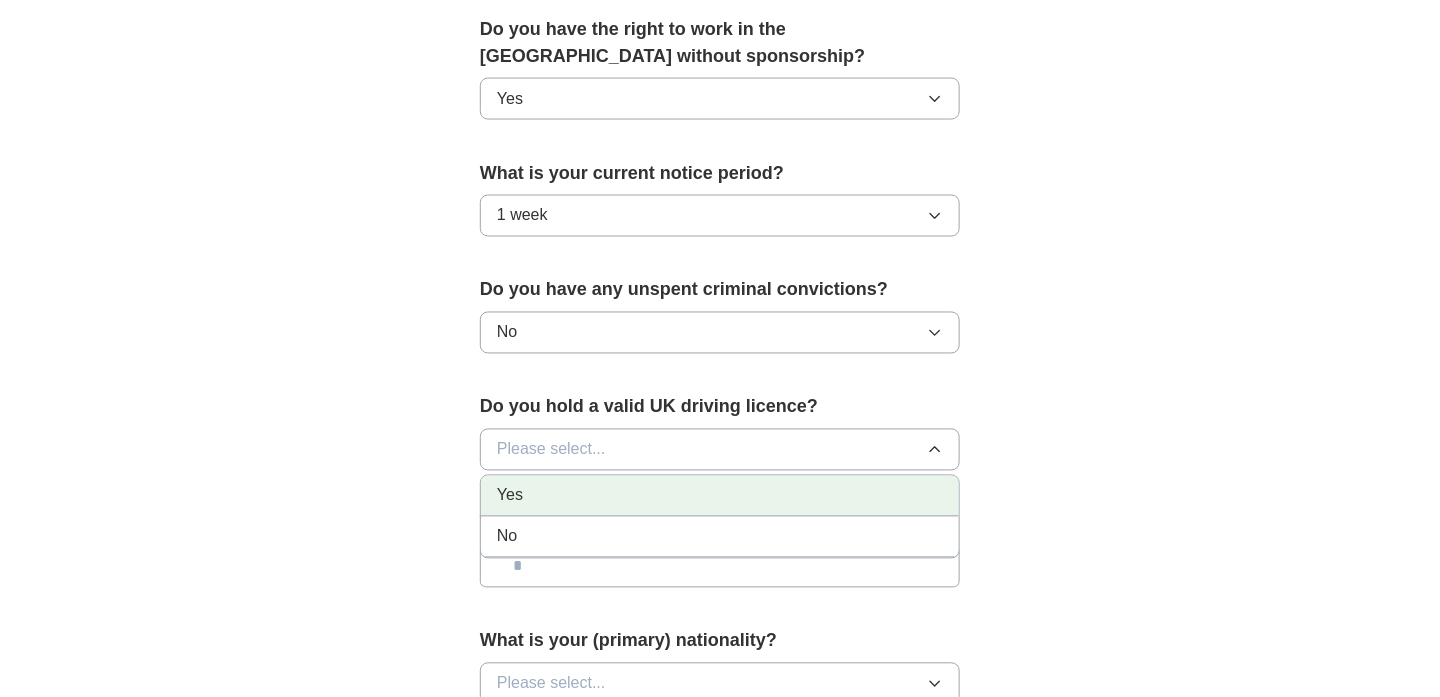 click on "Yes" at bounding box center [720, 496] 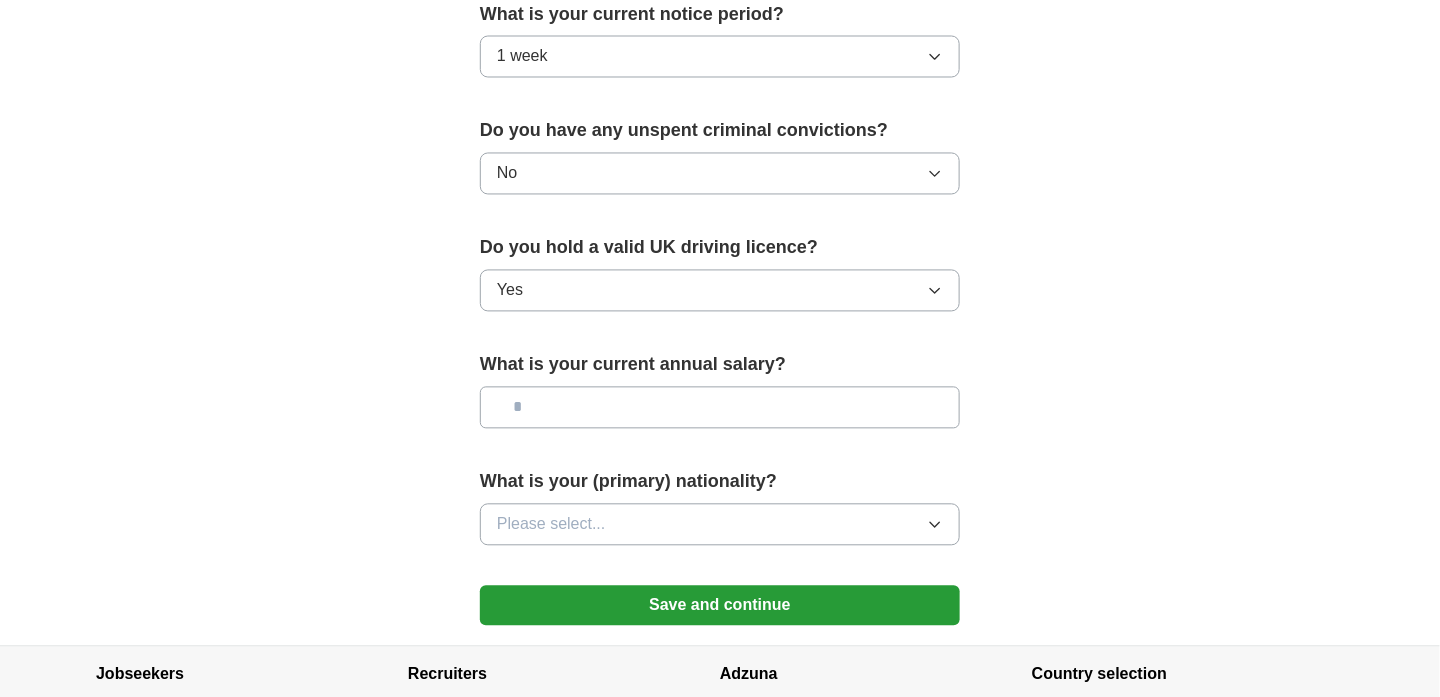 scroll, scrollTop: 1217, scrollLeft: 0, axis: vertical 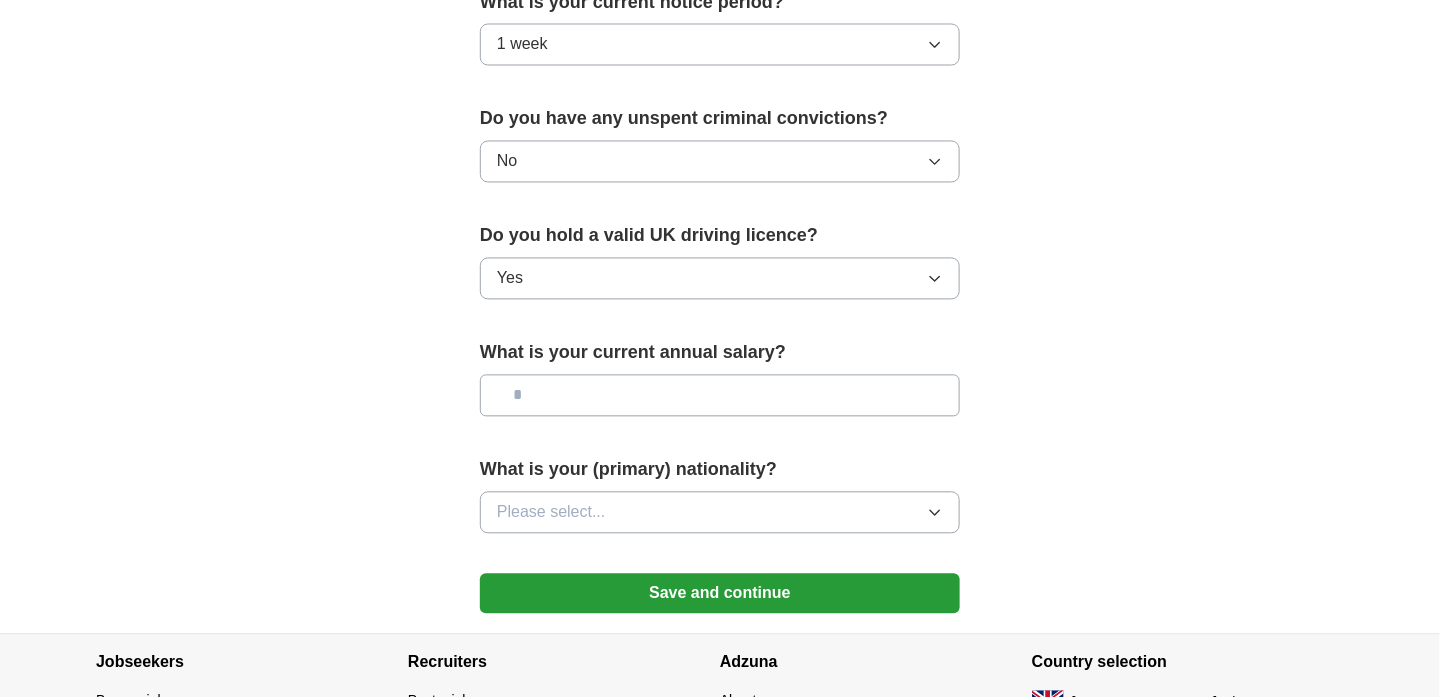 click at bounding box center [720, 396] 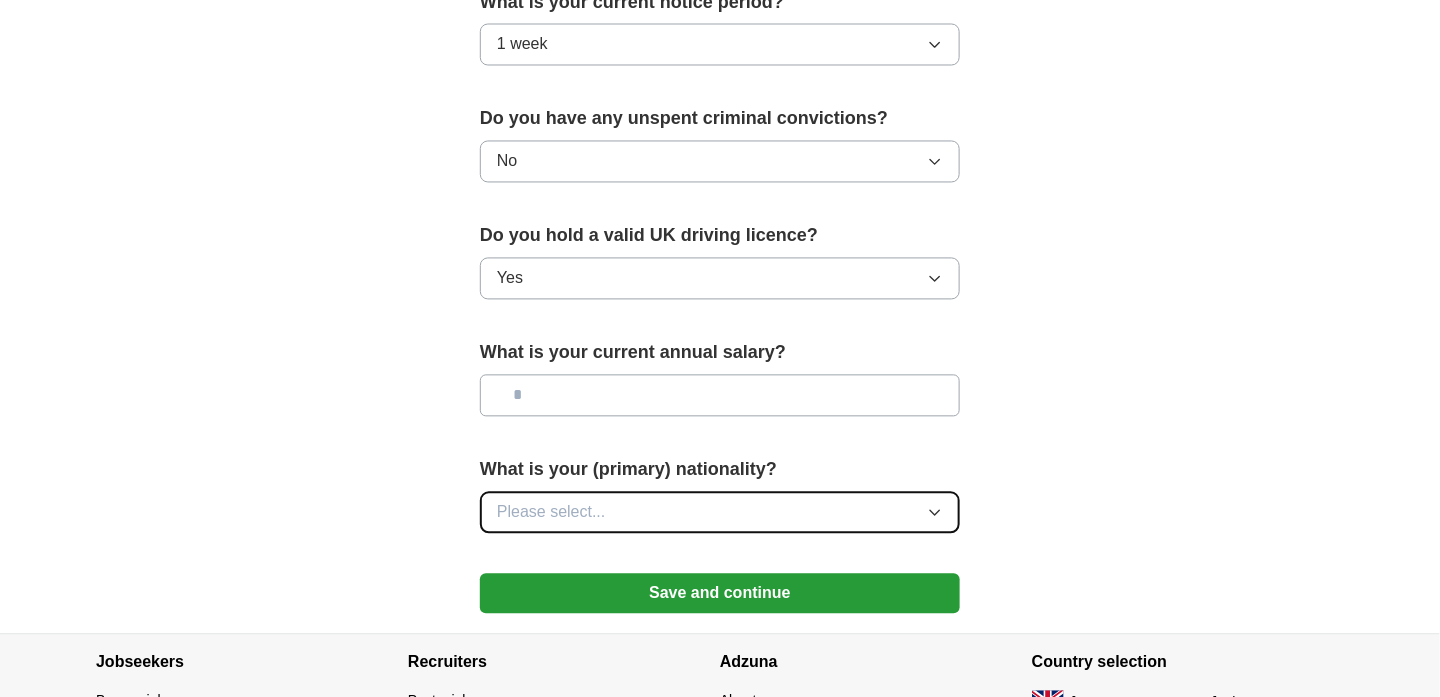 click 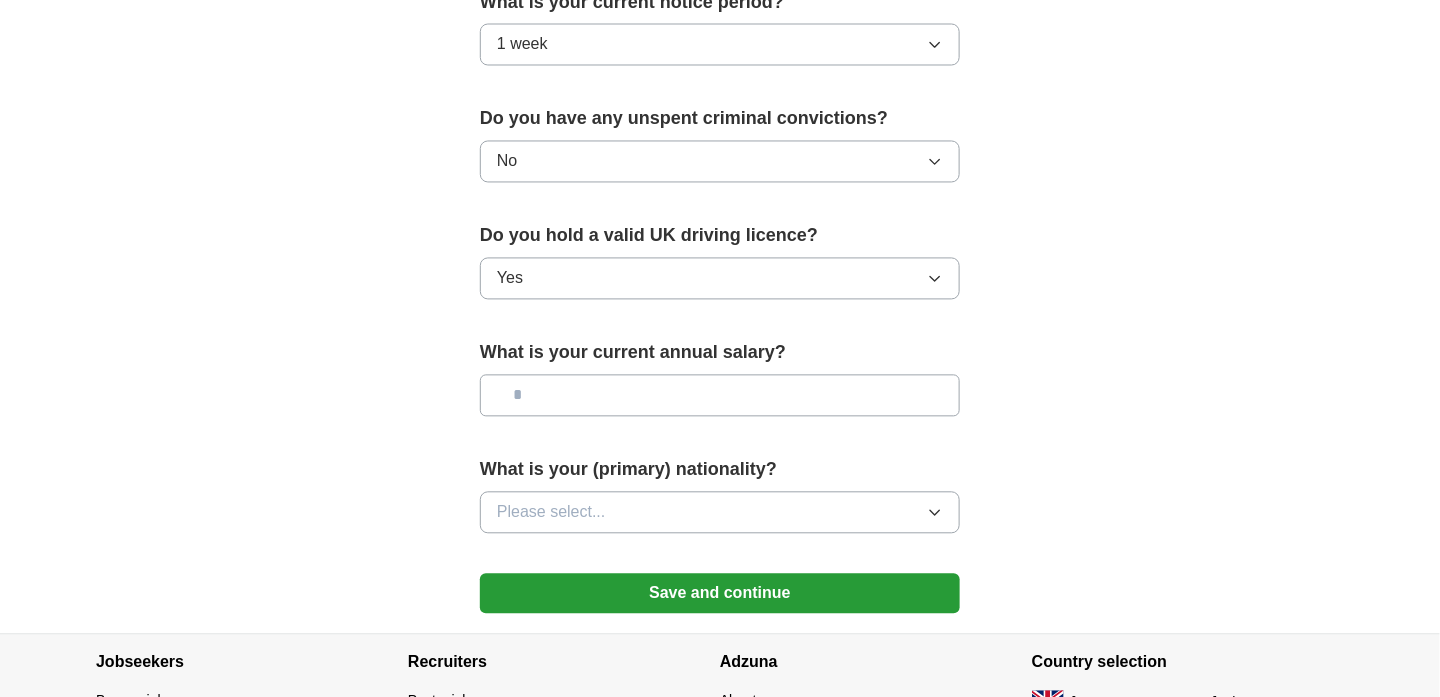 drag, startPoint x: 1449, startPoint y: 479, endPoint x: 1189, endPoint y: 148, distance: 420.90497 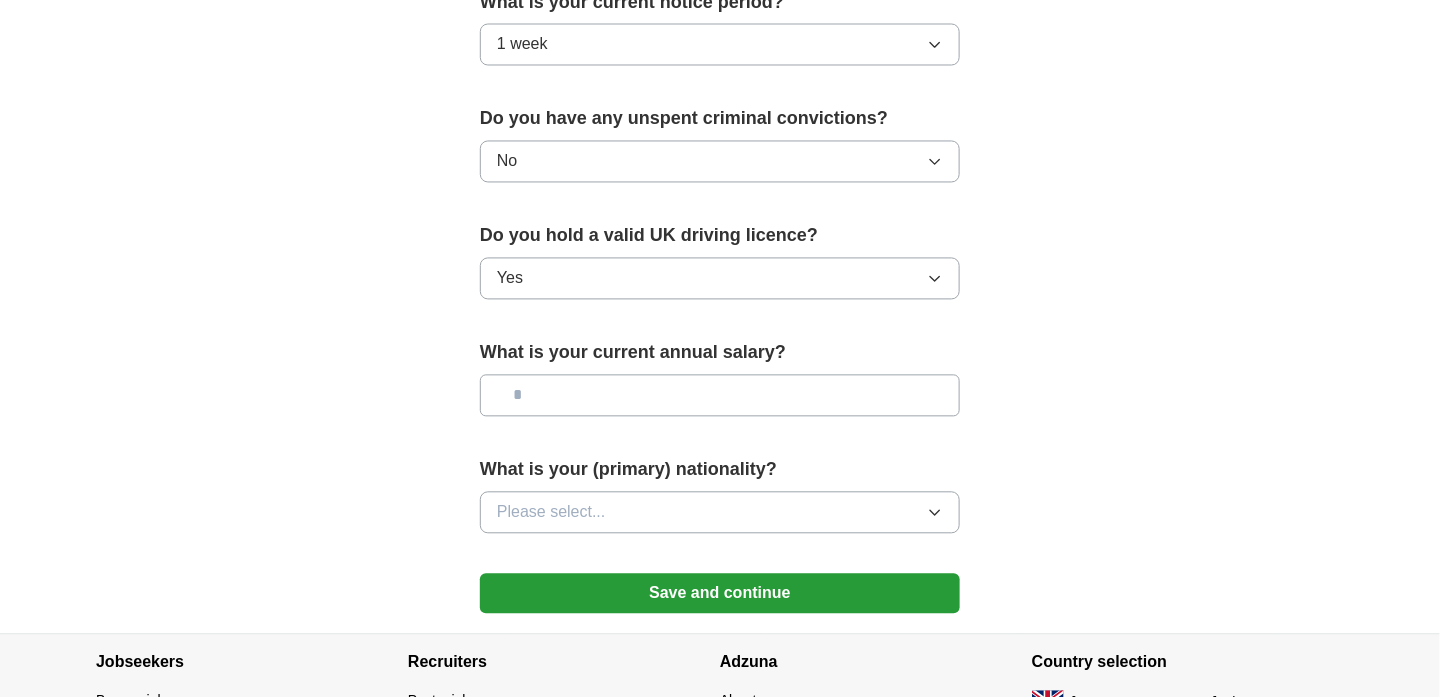 scroll, scrollTop: 1344, scrollLeft: 0, axis: vertical 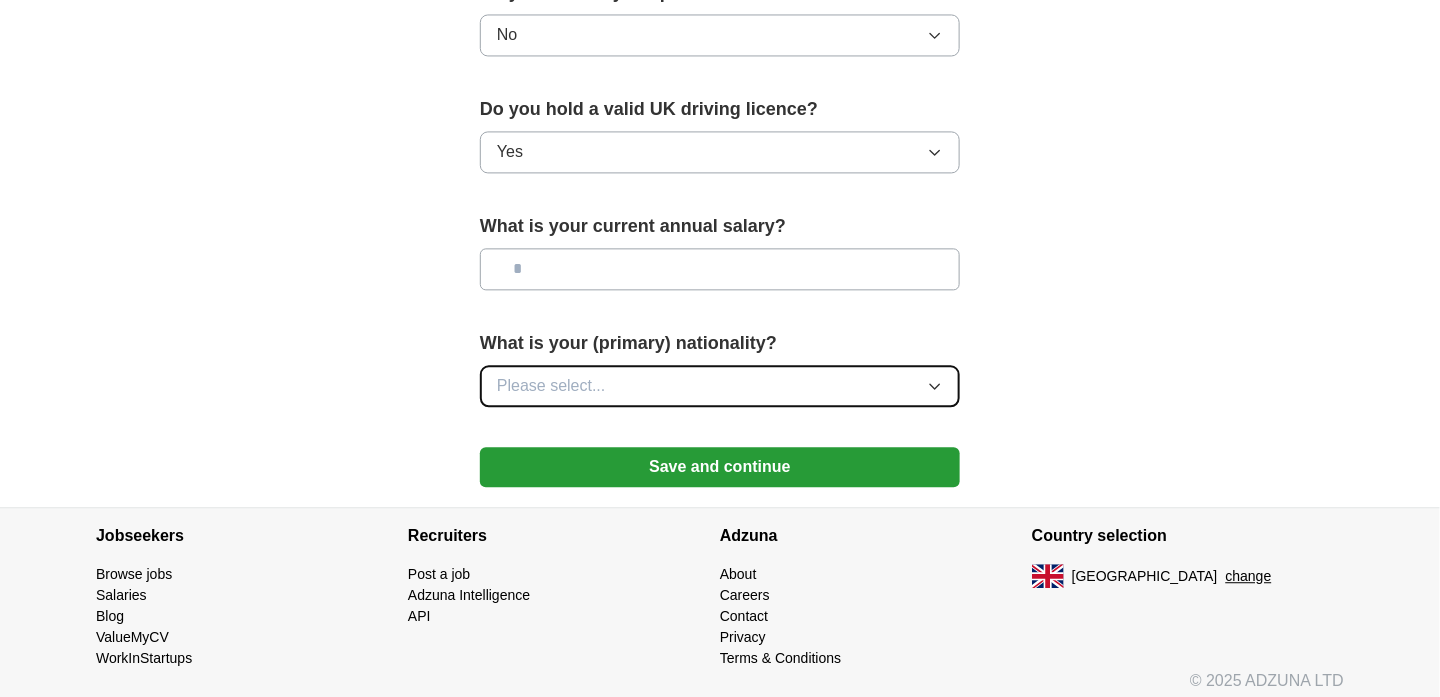 click 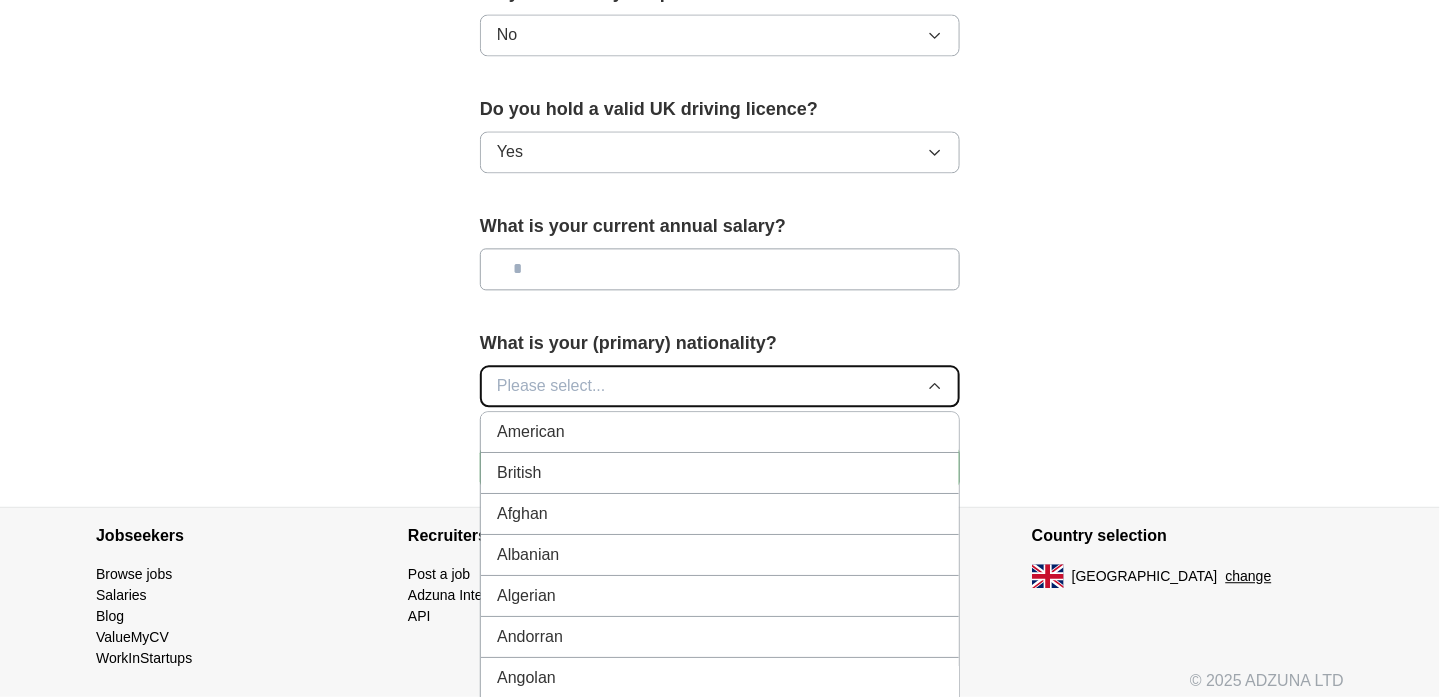 type 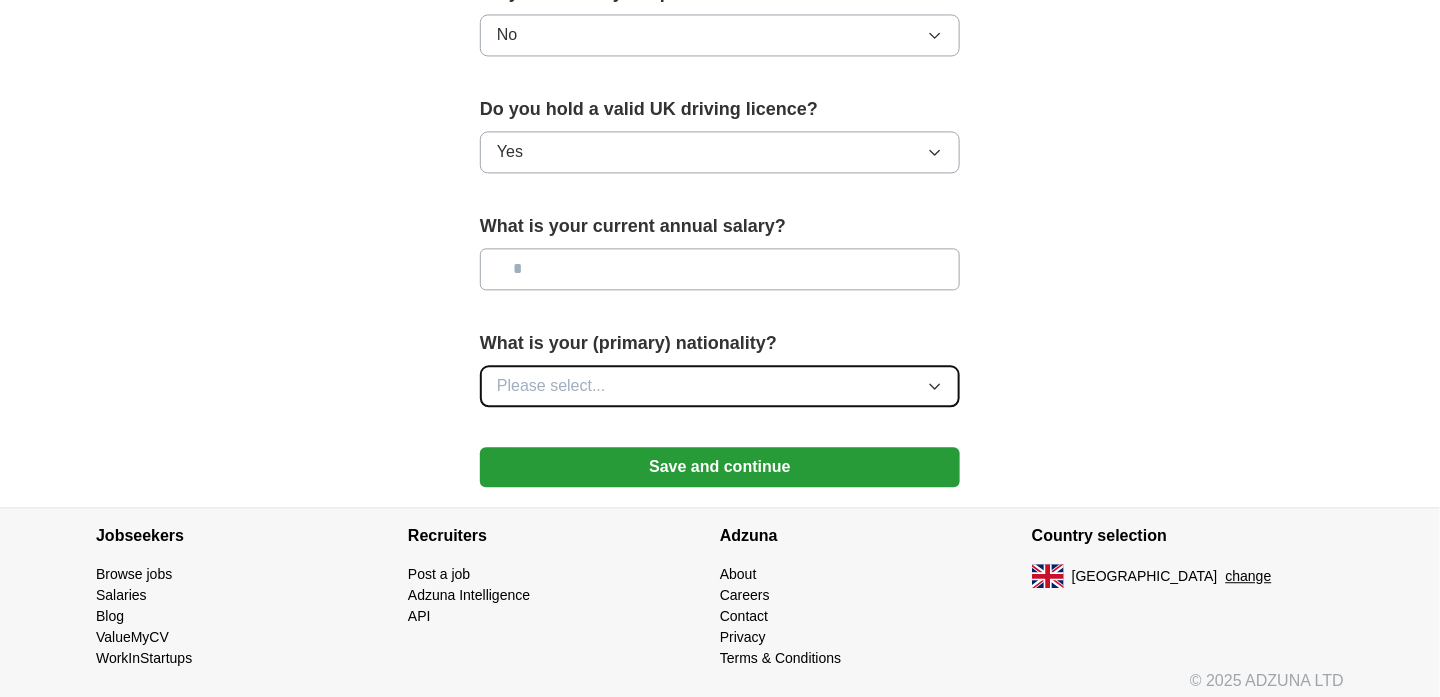click on "Please select..." at bounding box center [720, 386] 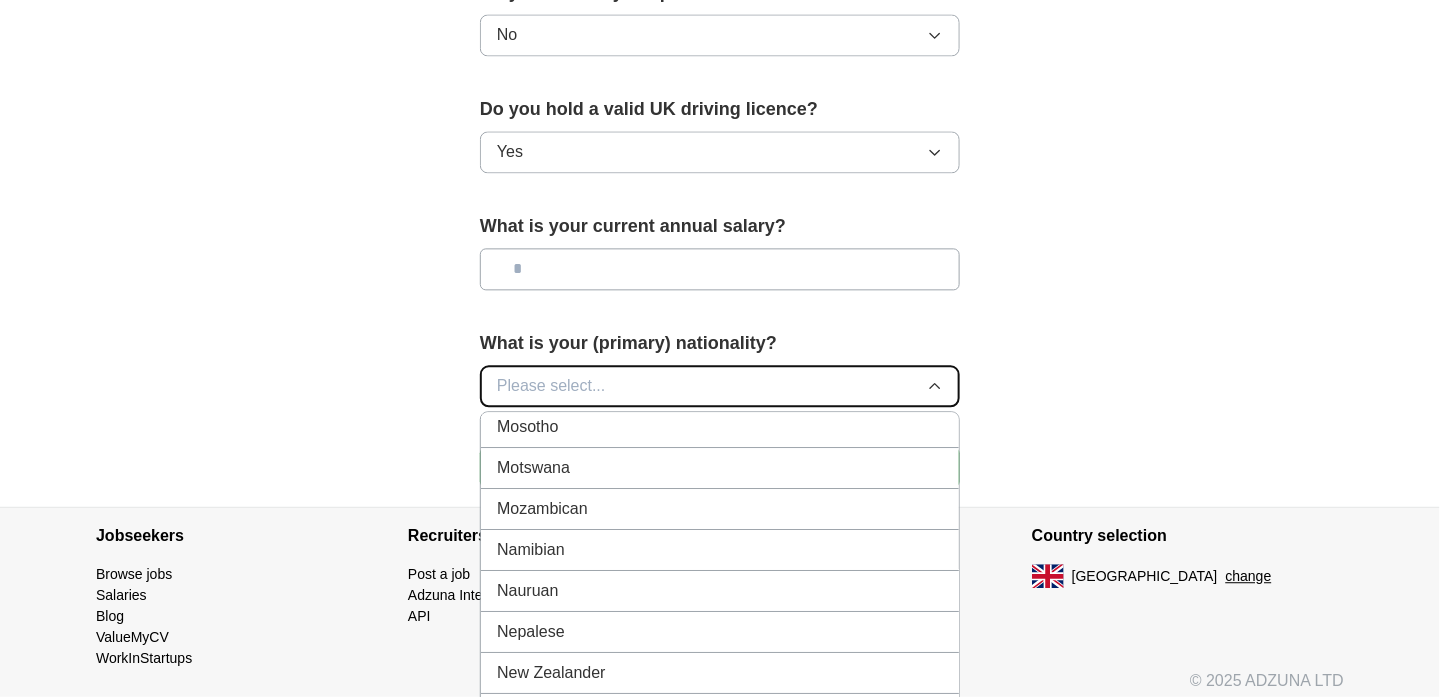 scroll, scrollTop: 4937, scrollLeft: 0, axis: vertical 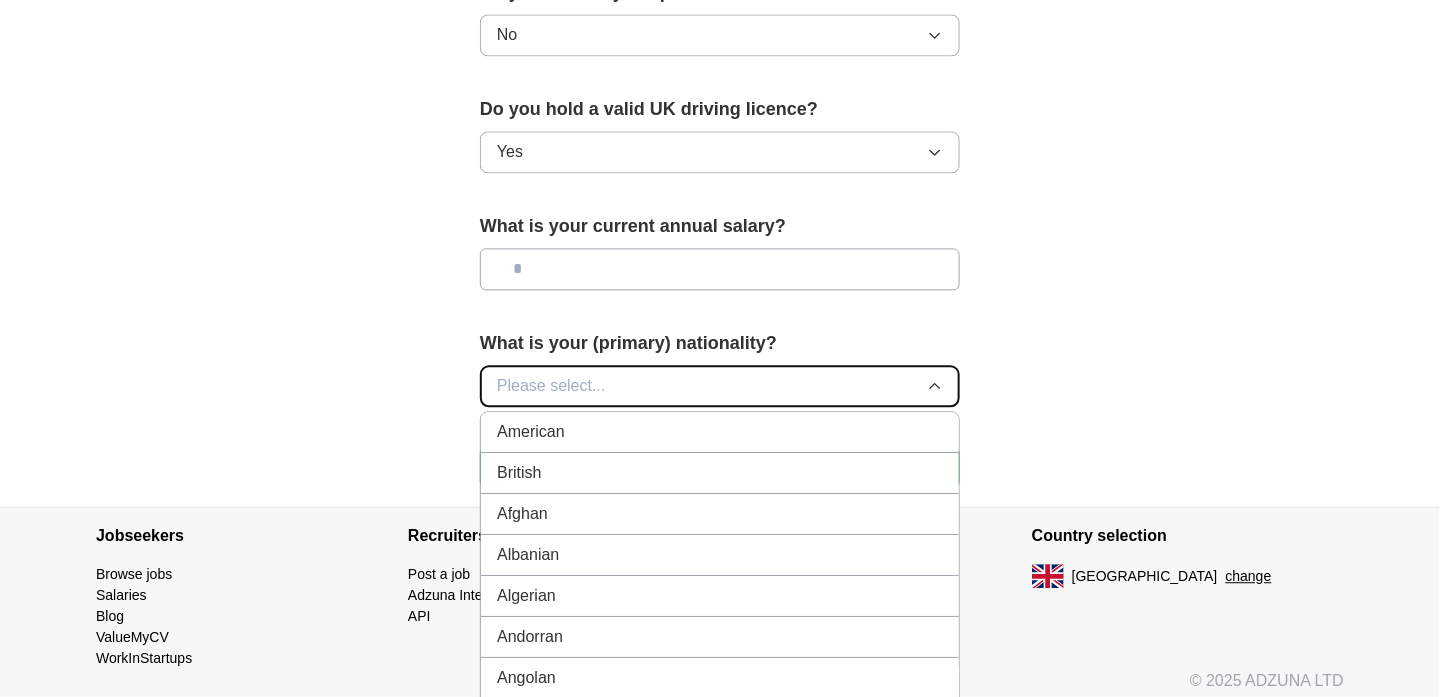 click on "Please select..." at bounding box center [720, 386] 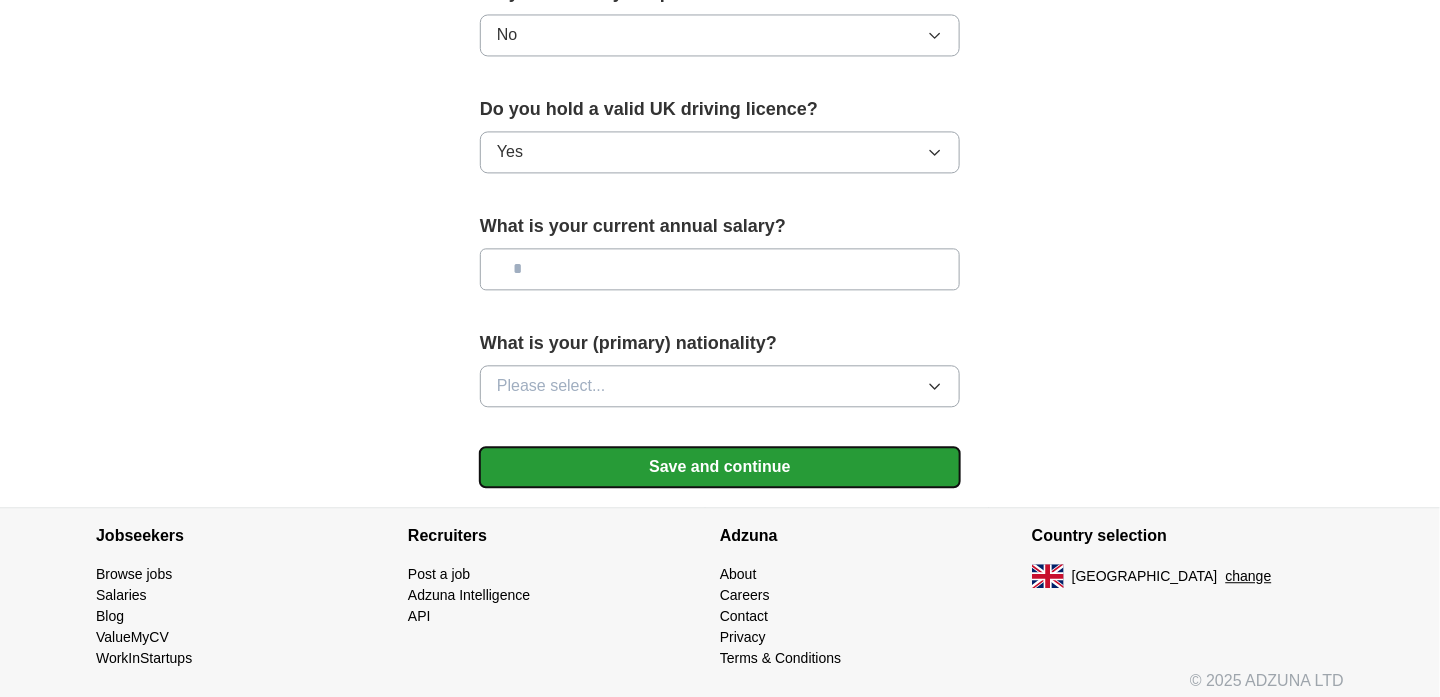 click on "Save and continue" at bounding box center (720, 467) 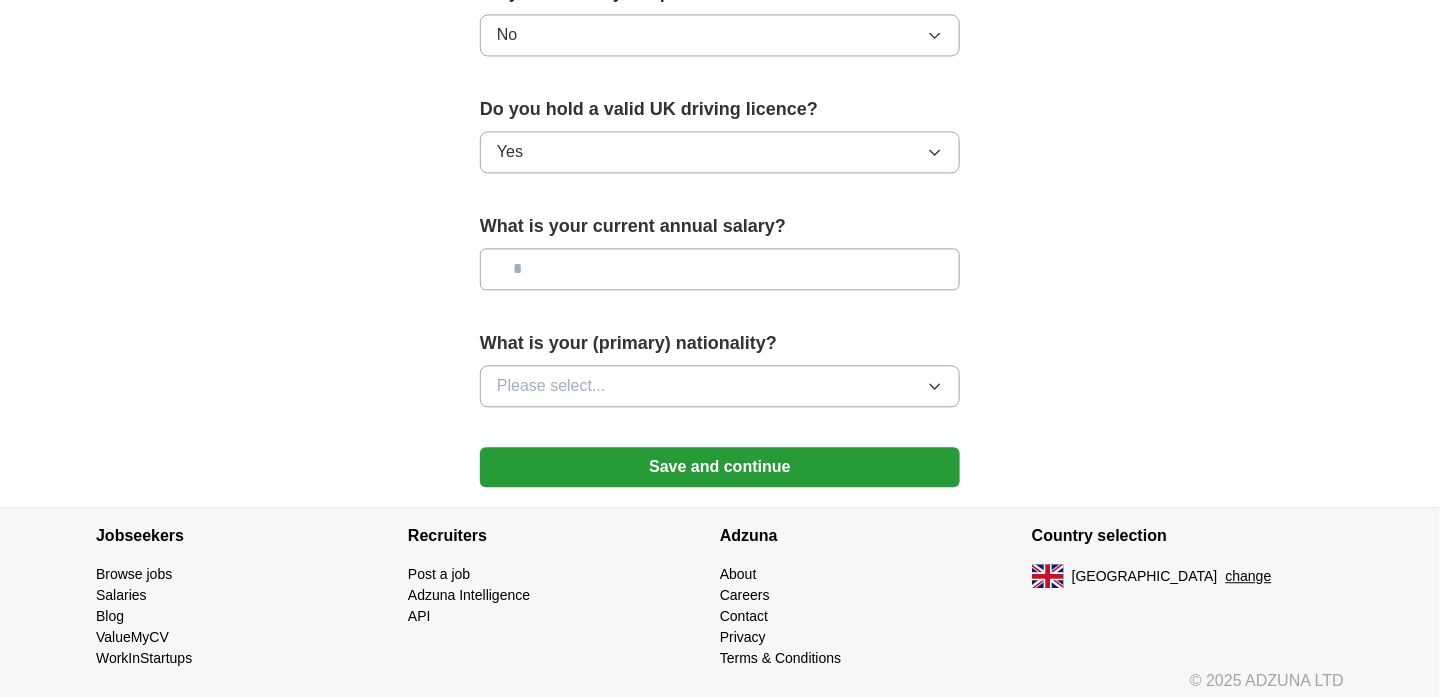 scroll, scrollTop: 973, scrollLeft: 0, axis: vertical 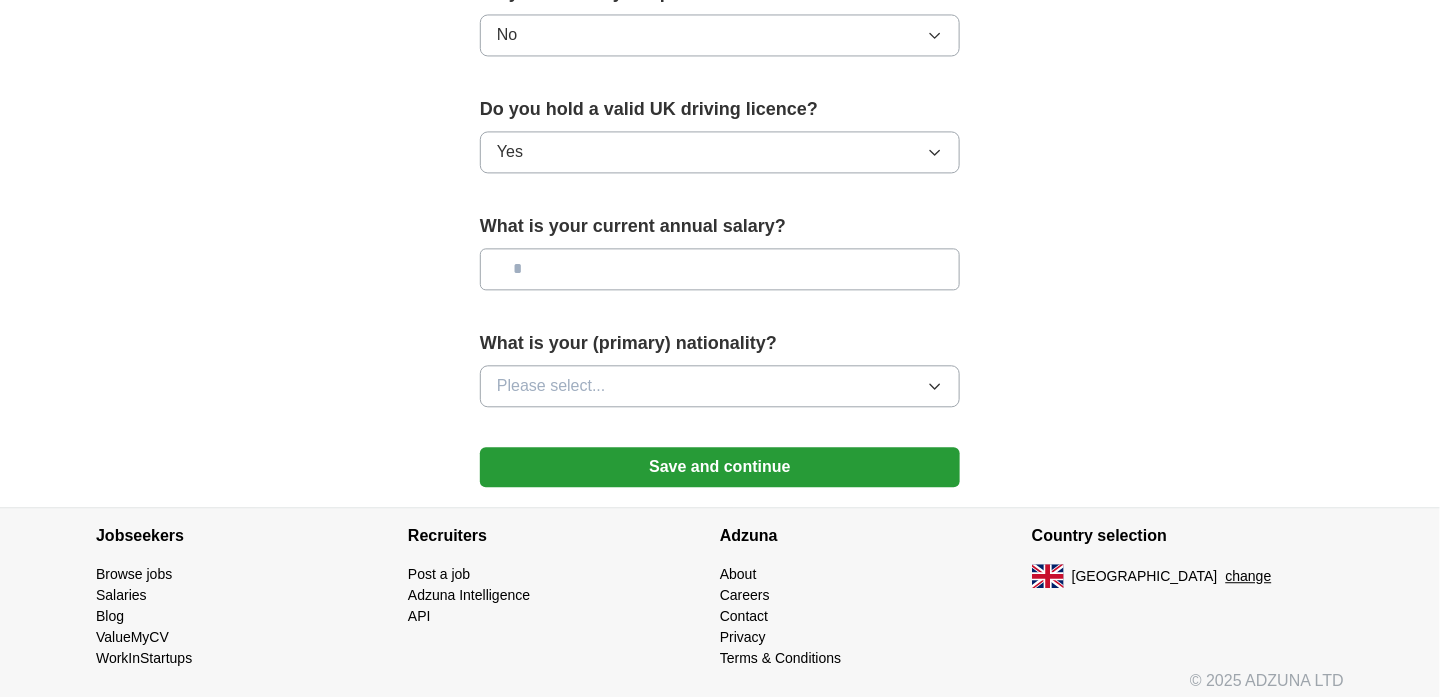 click at bounding box center [720, 269] 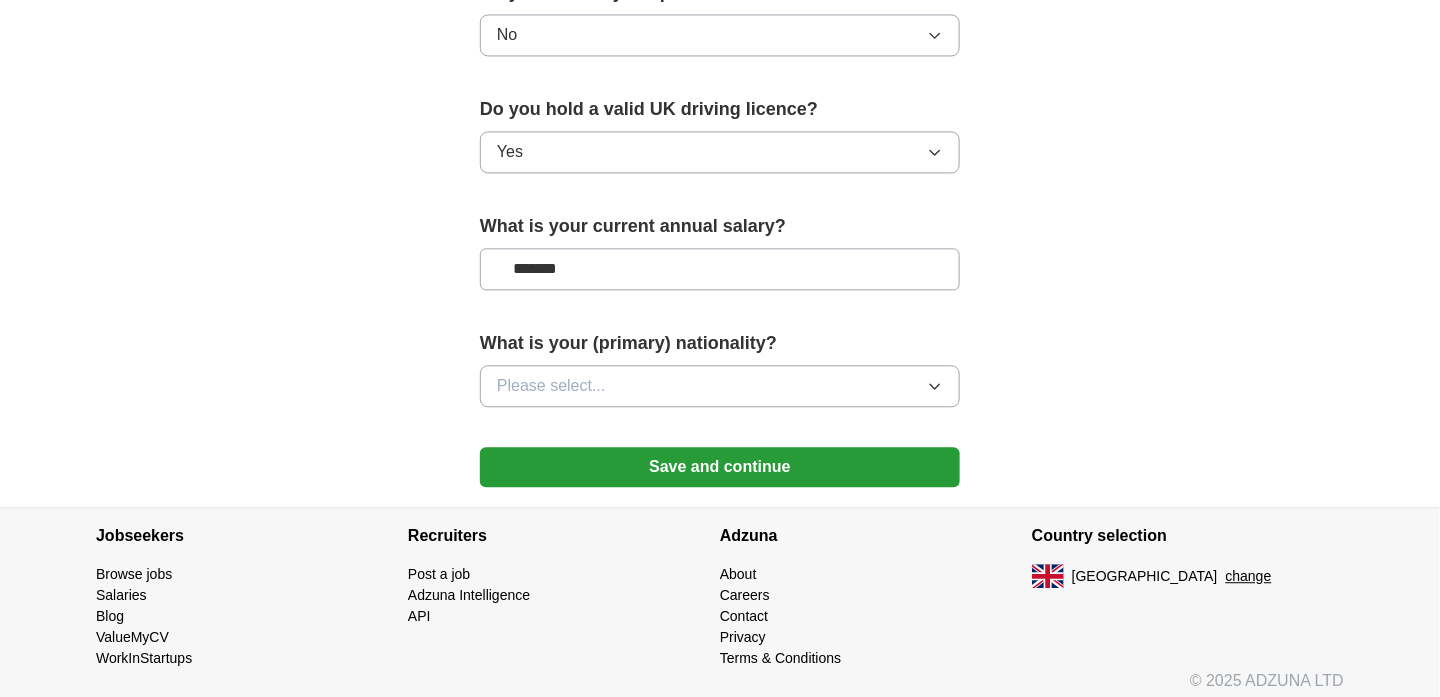 type on "*******" 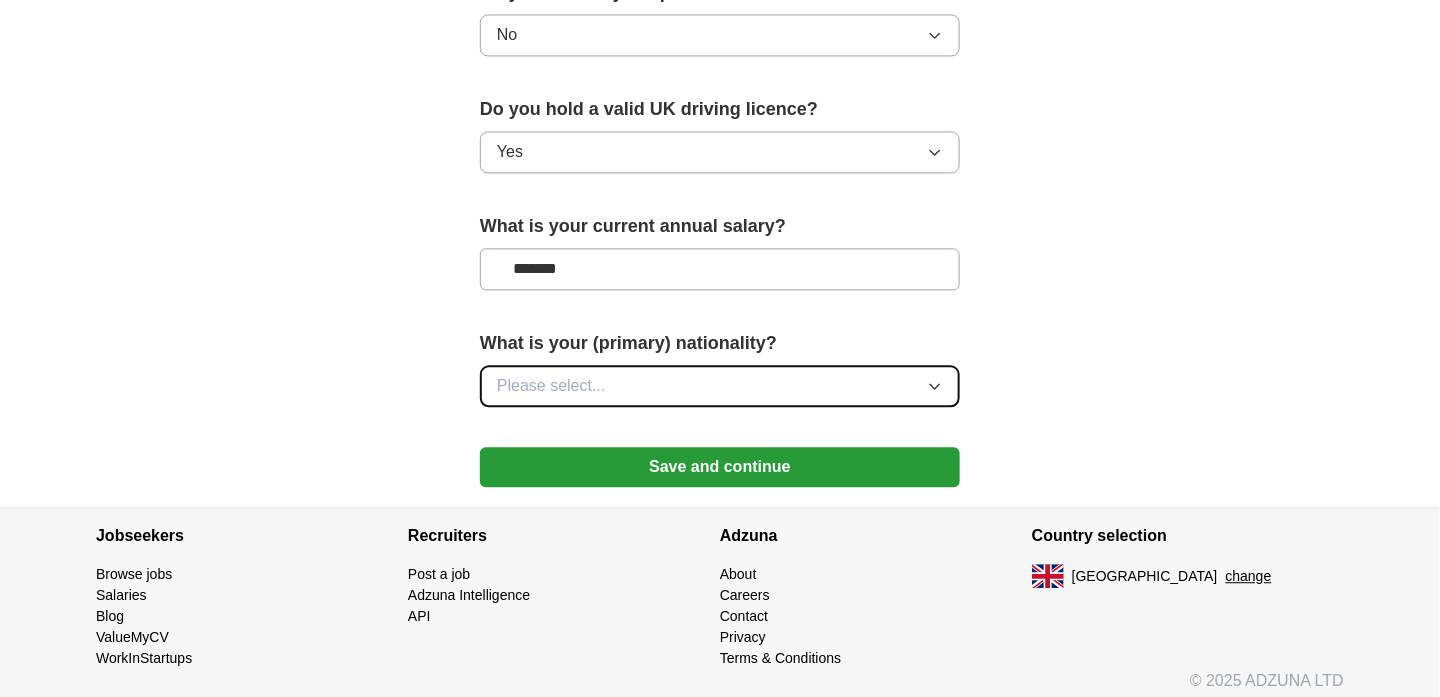 click on "Please select..." at bounding box center (551, 386) 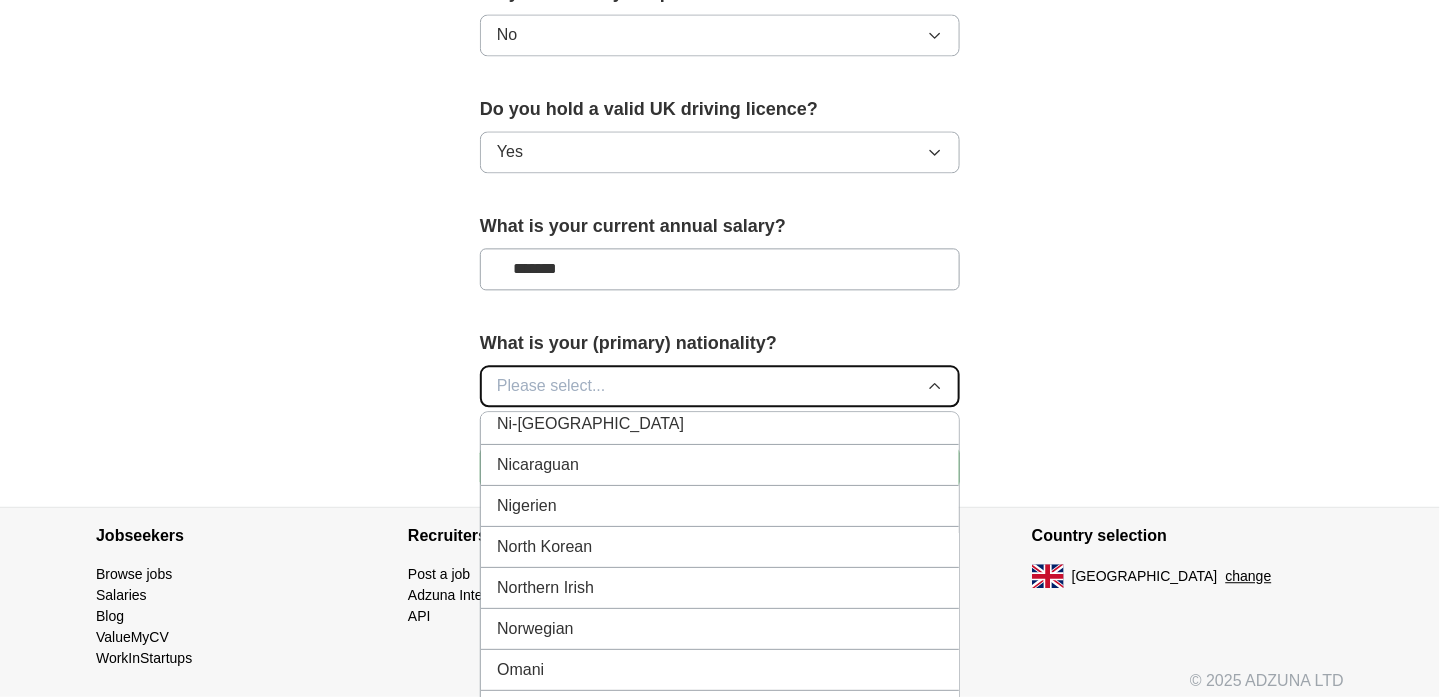 scroll, scrollTop: 5240, scrollLeft: 0, axis: vertical 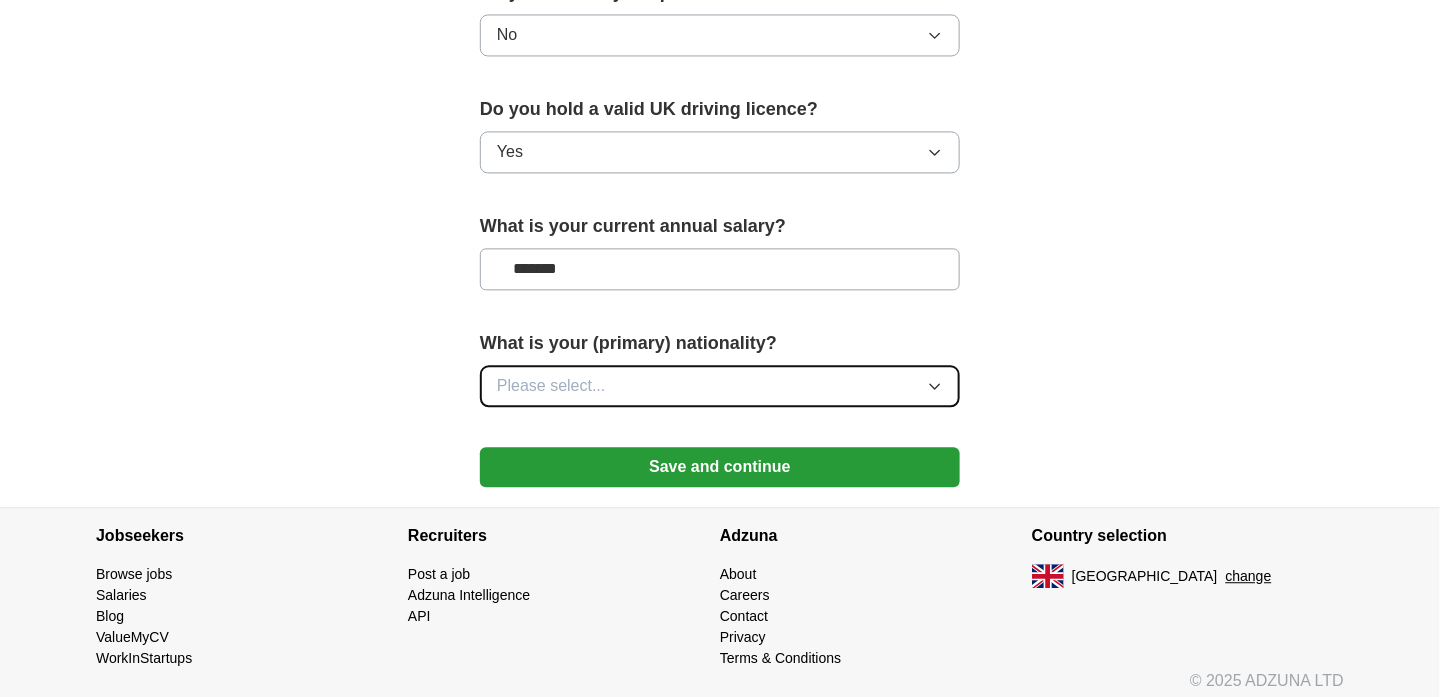 drag, startPoint x: 1448, startPoint y: 479, endPoint x: 938, endPoint y: 383, distance: 518.95667 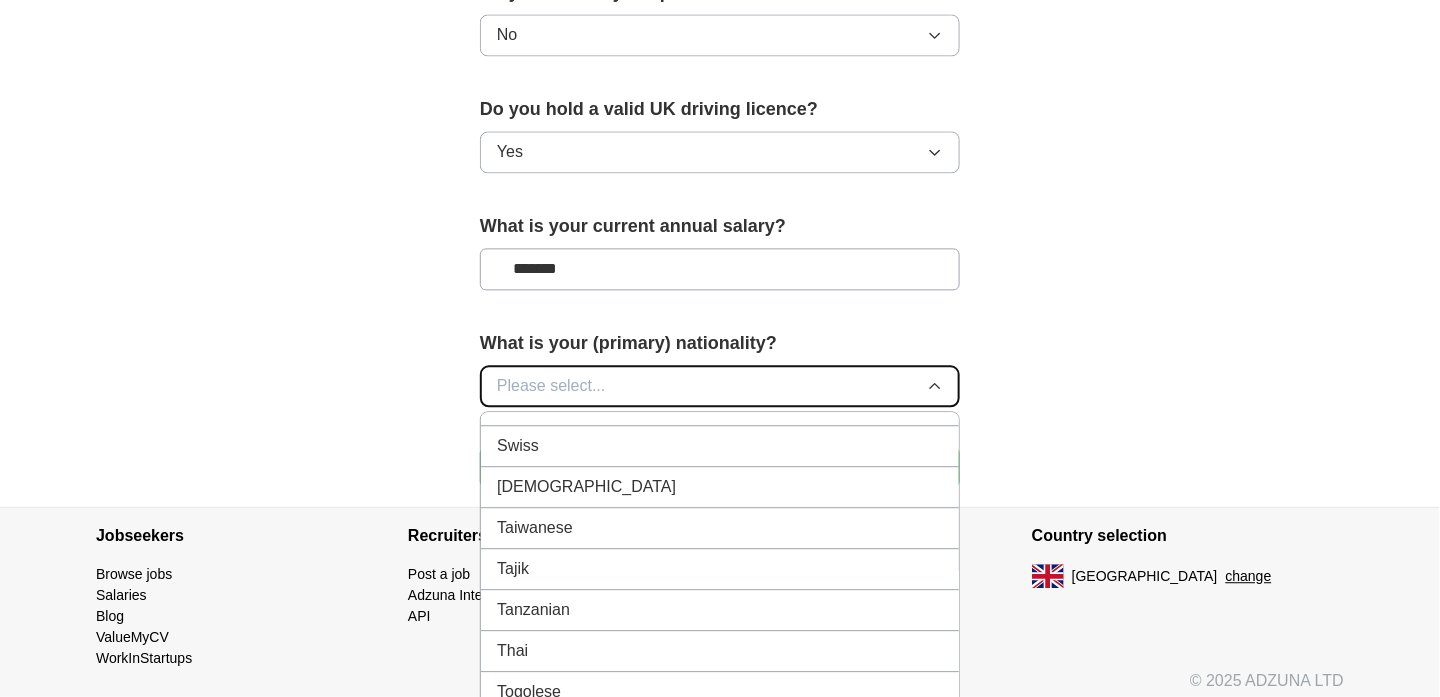 scroll, scrollTop: 6942, scrollLeft: 0, axis: vertical 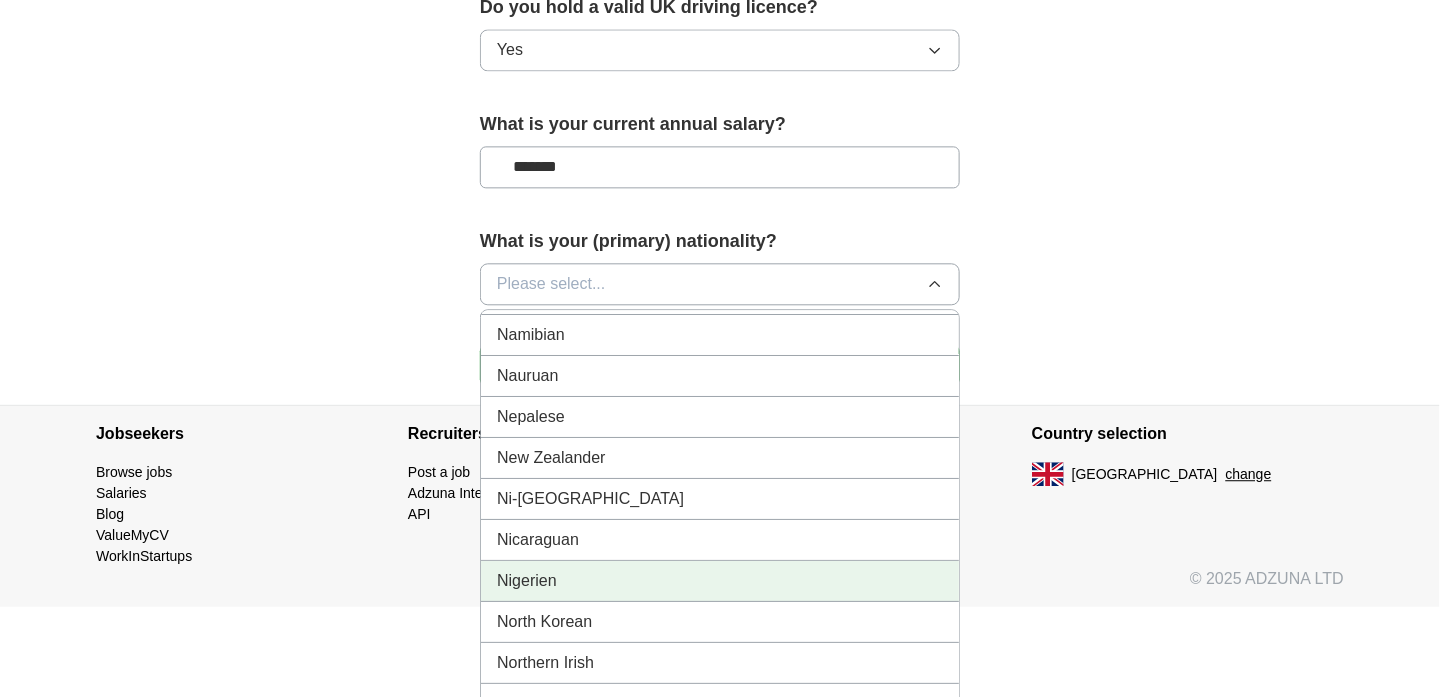 click on "Nigerien" at bounding box center (720, 581) 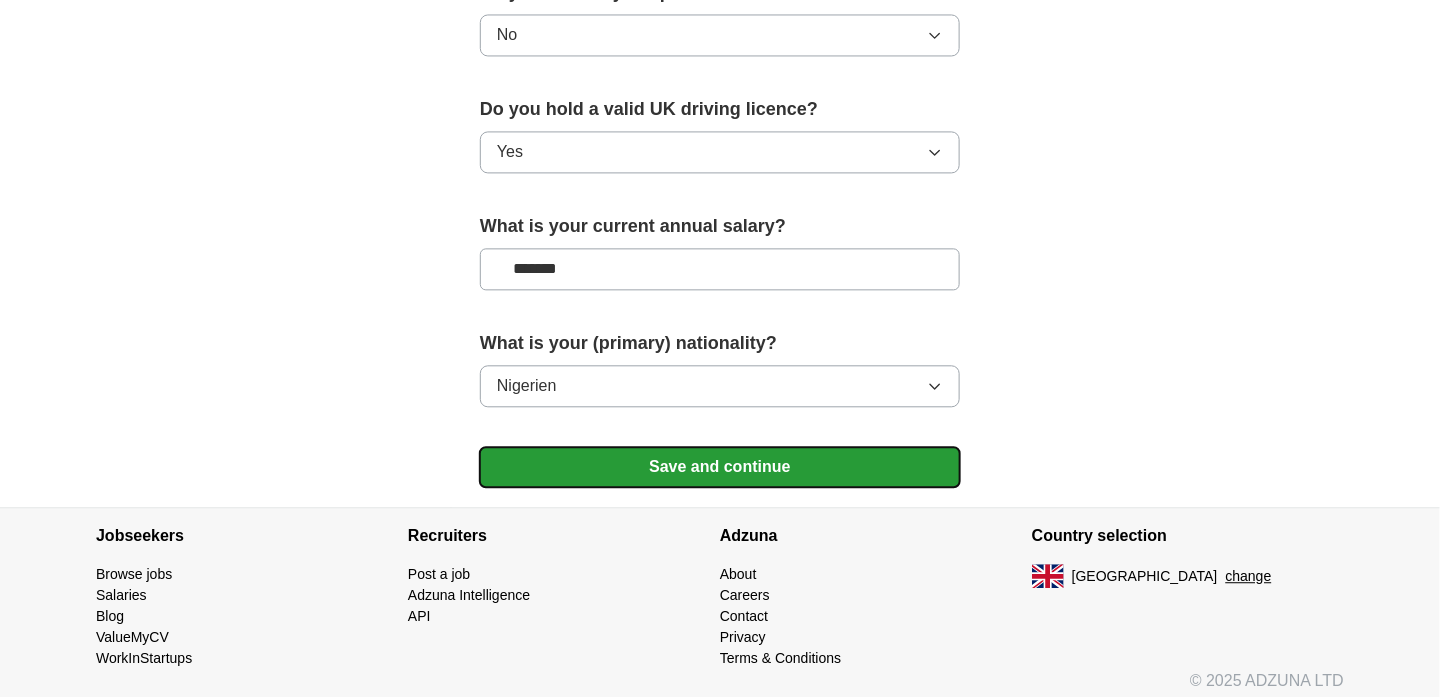 click on "Save and continue" at bounding box center [720, 467] 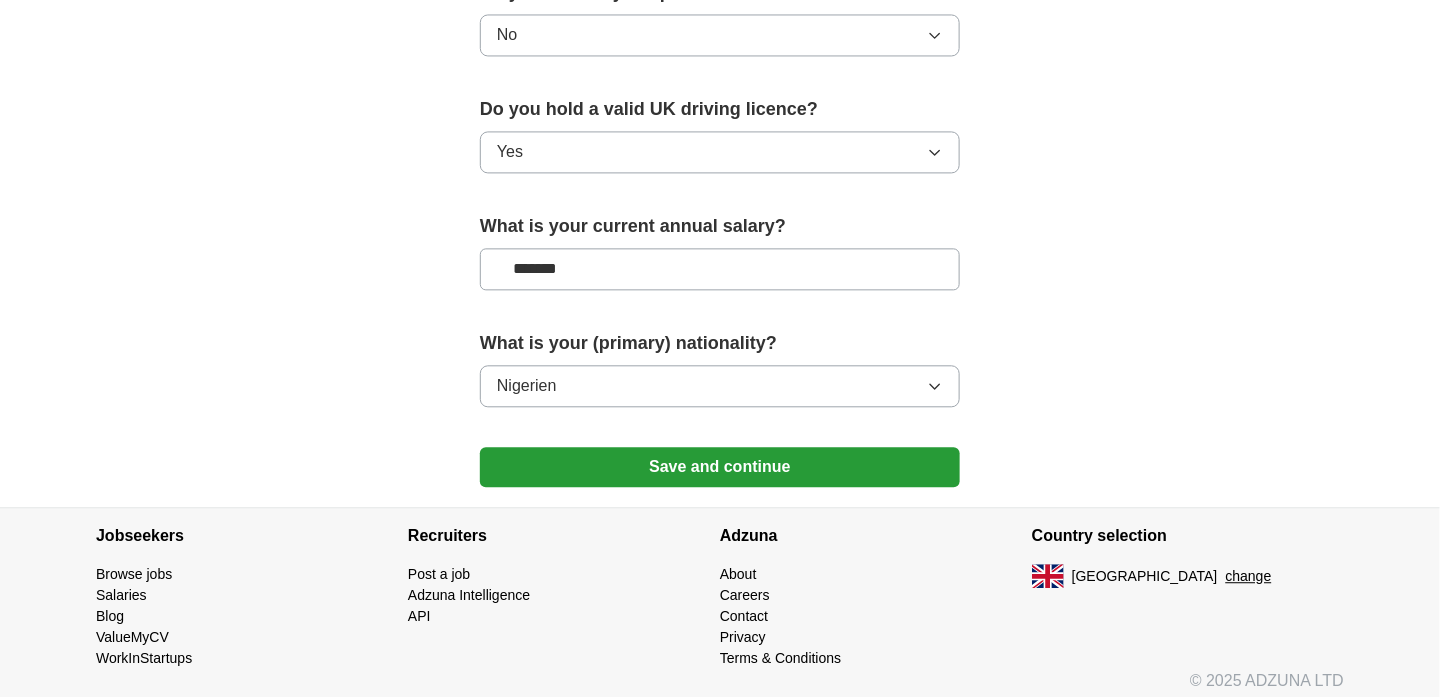 scroll, scrollTop: 973, scrollLeft: 0, axis: vertical 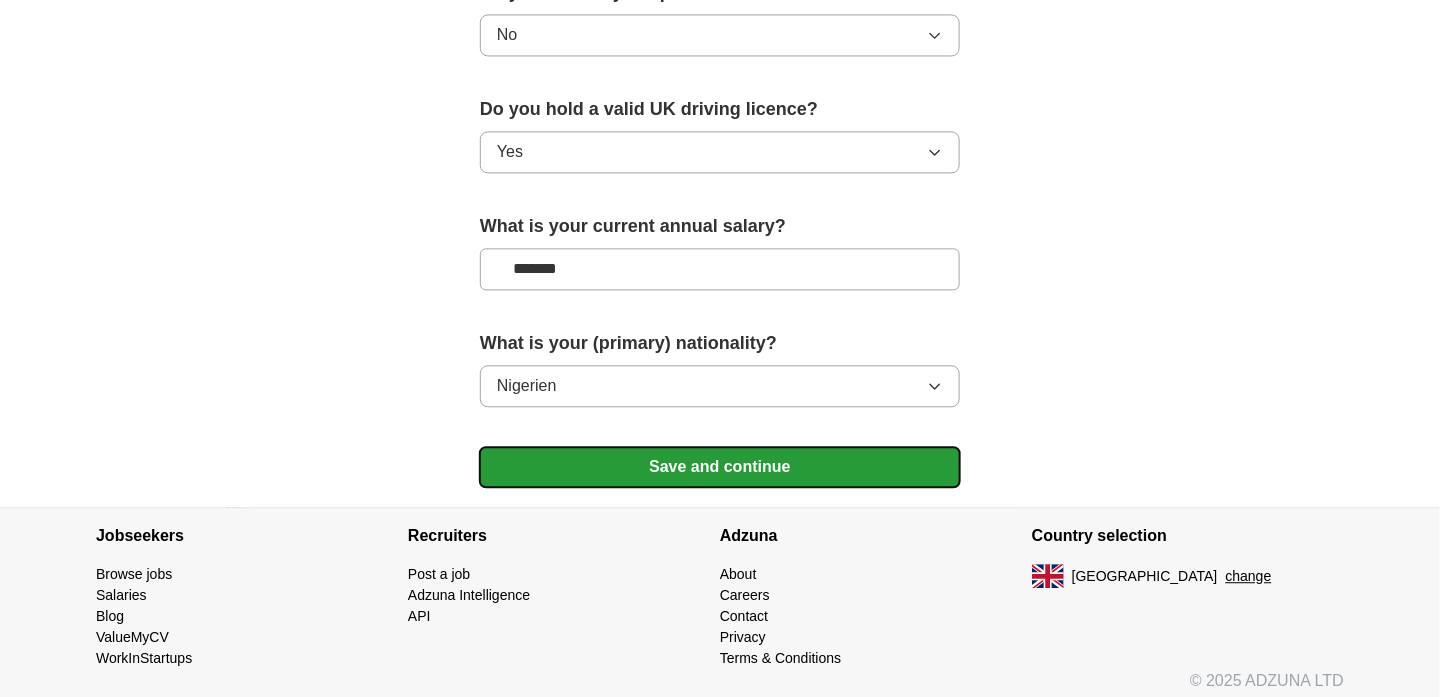 click on "Save and continue" at bounding box center [720, 467] 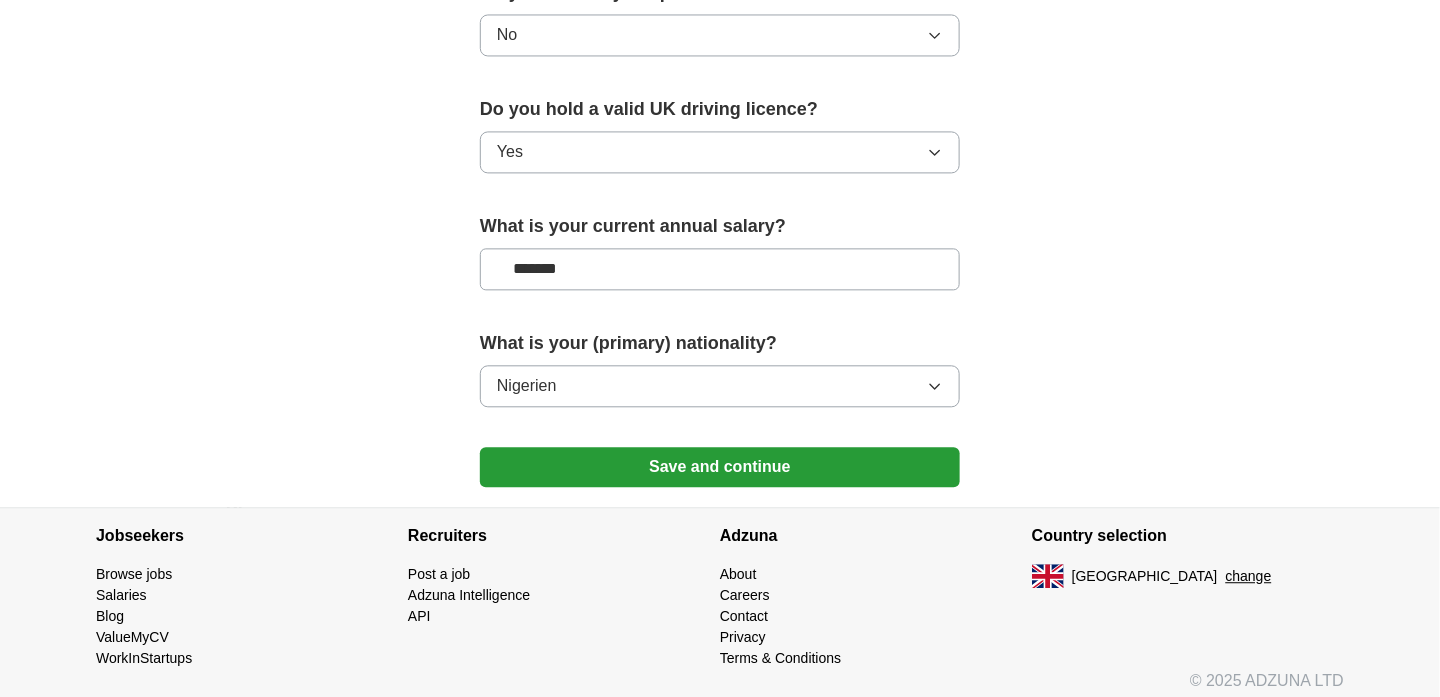 scroll, scrollTop: 973, scrollLeft: 0, axis: vertical 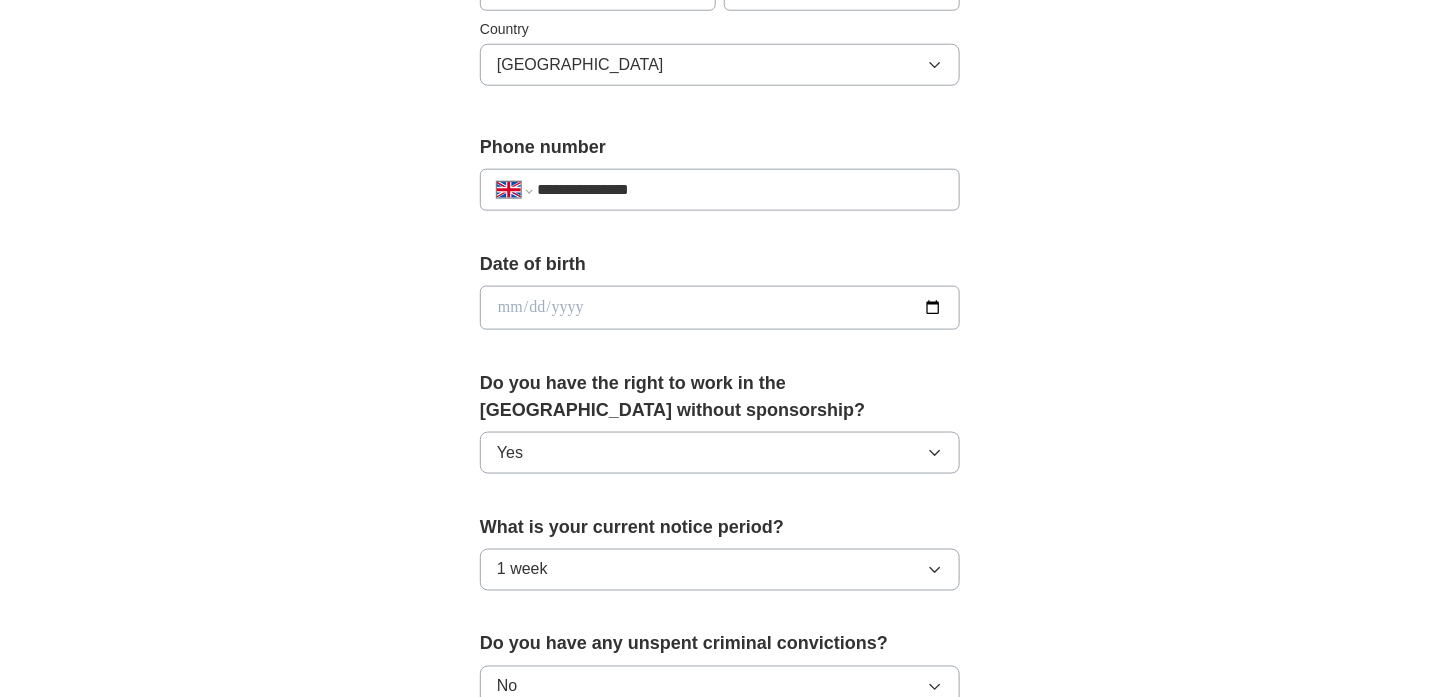 type on "**********" 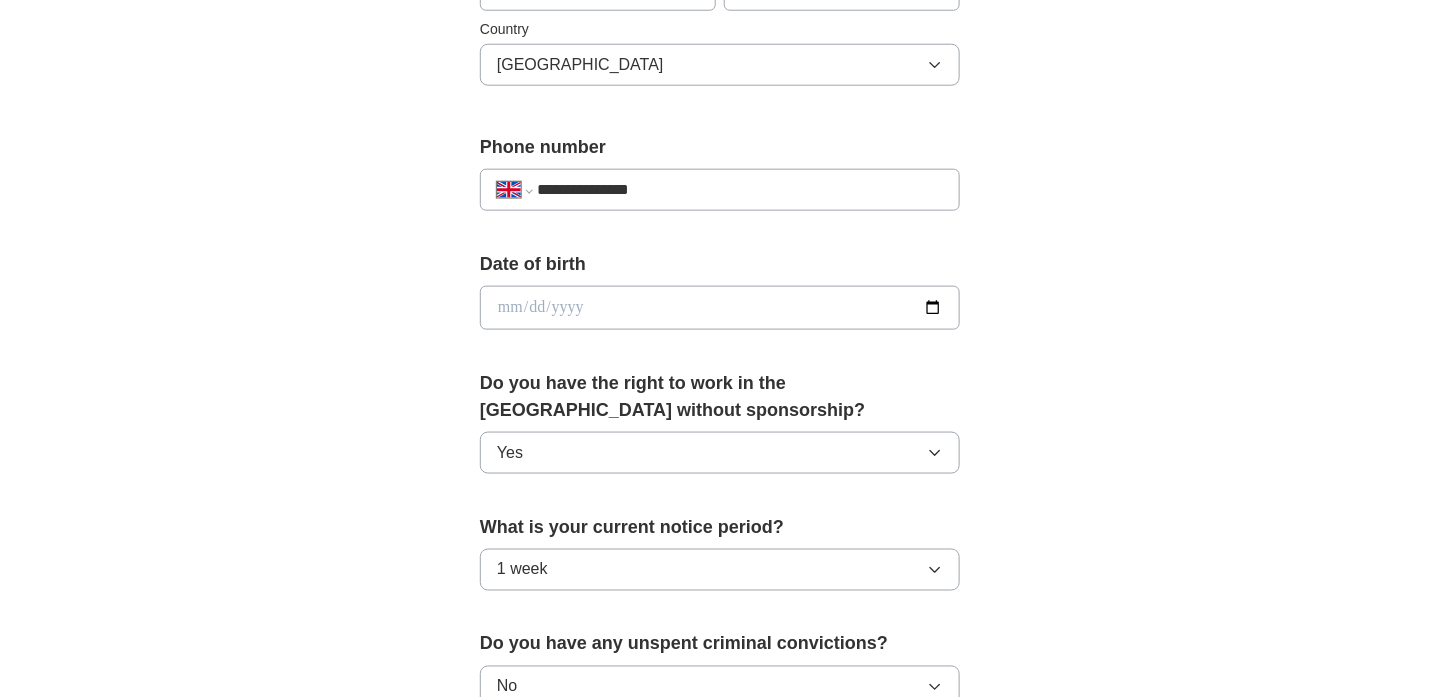 click at bounding box center [720, 308] 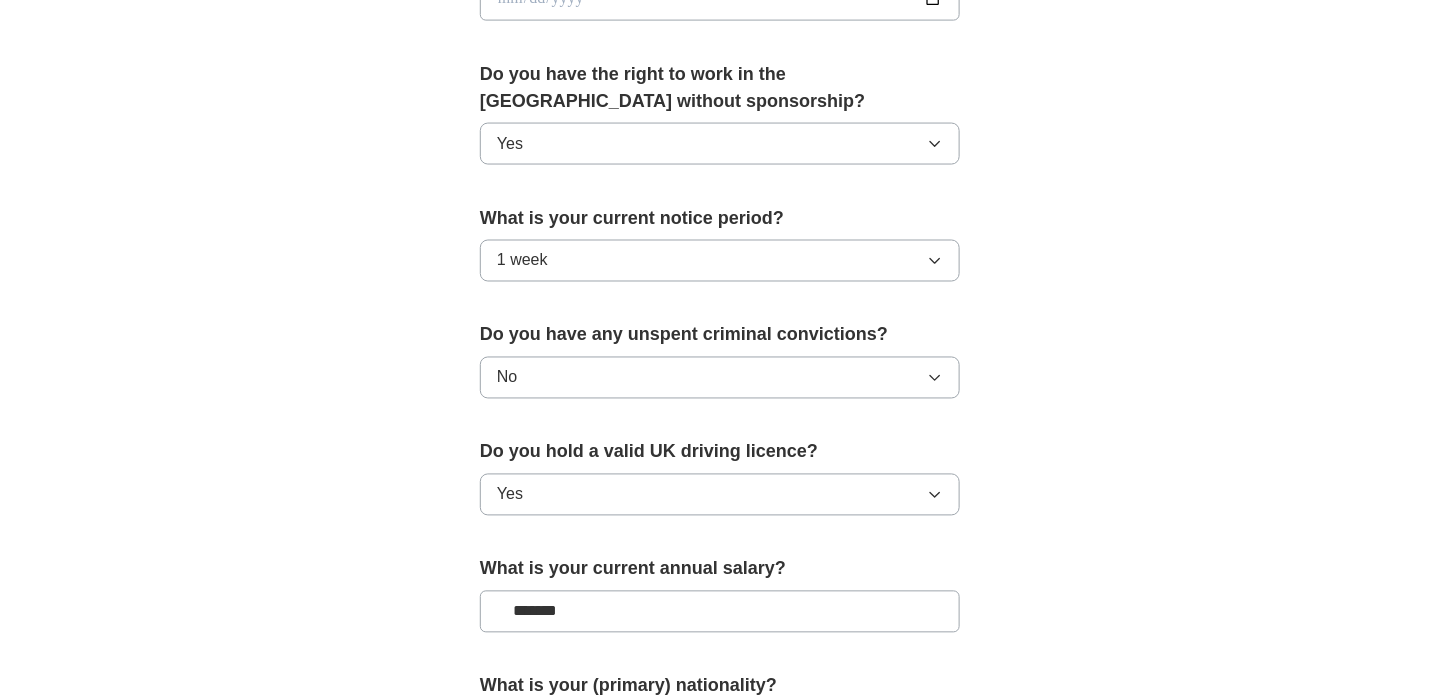scroll, scrollTop: 1344, scrollLeft: 0, axis: vertical 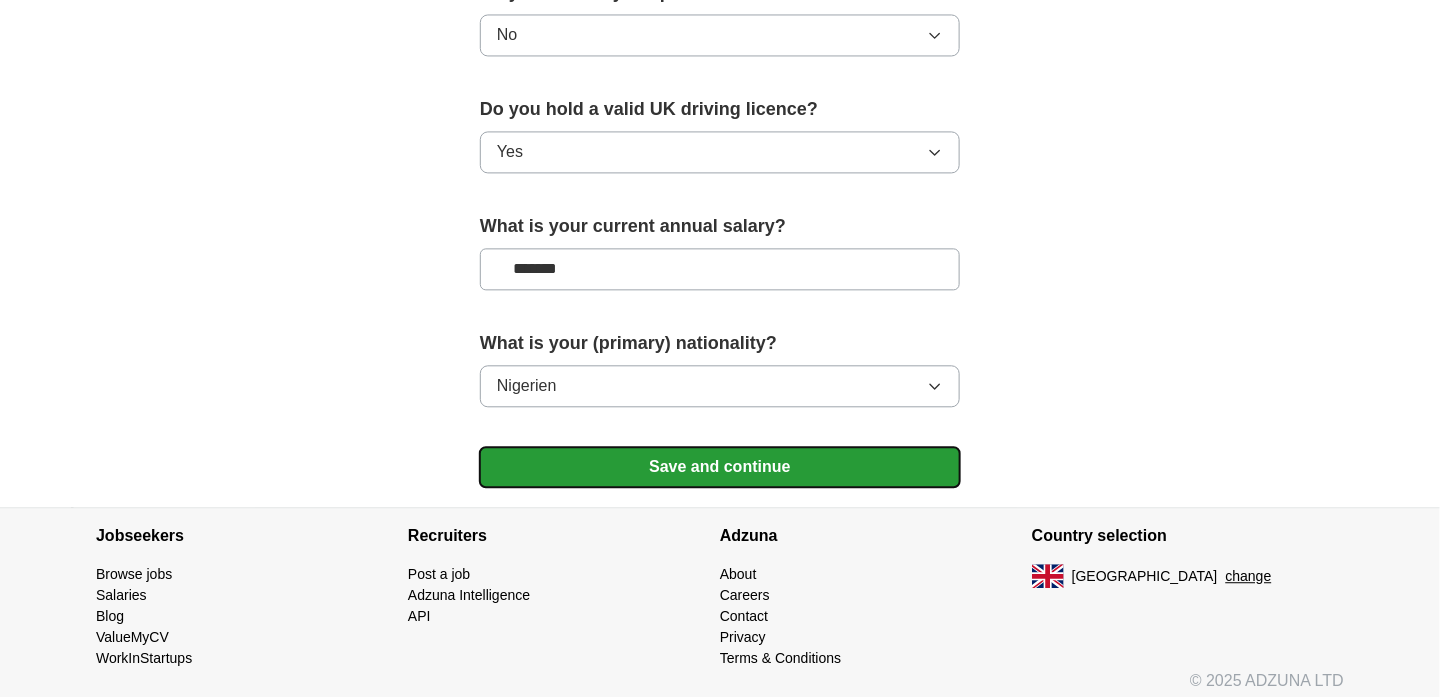 click on "Save and continue" at bounding box center (720, 467) 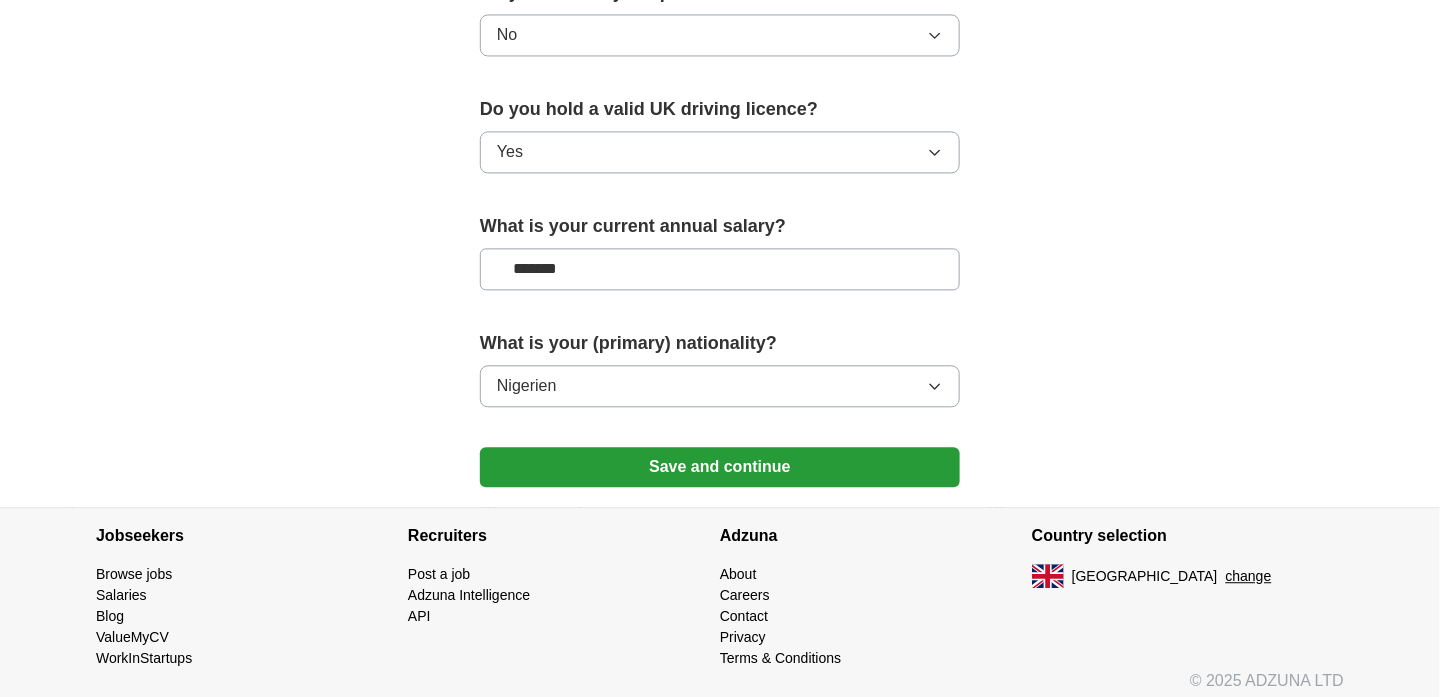 scroll, scrollTop: 973, scrollLeft: 0, axis: vertical 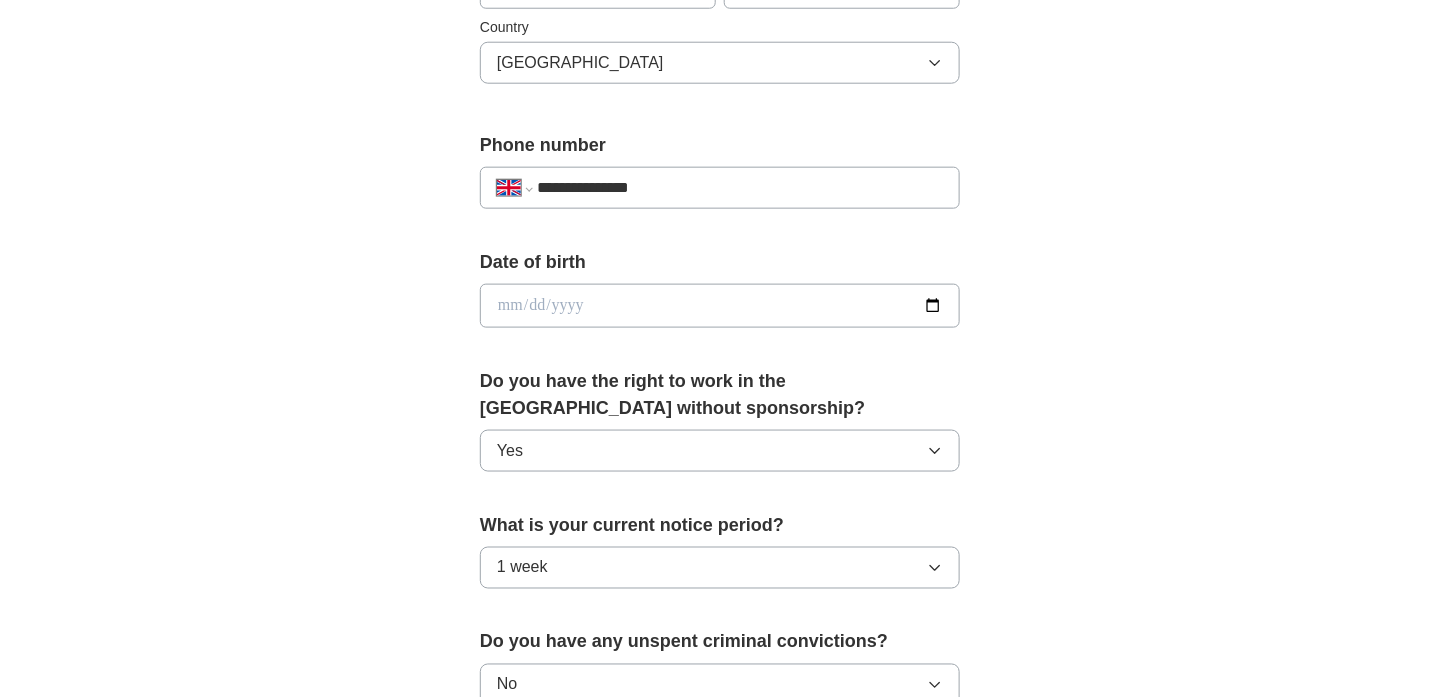 type on "**********" 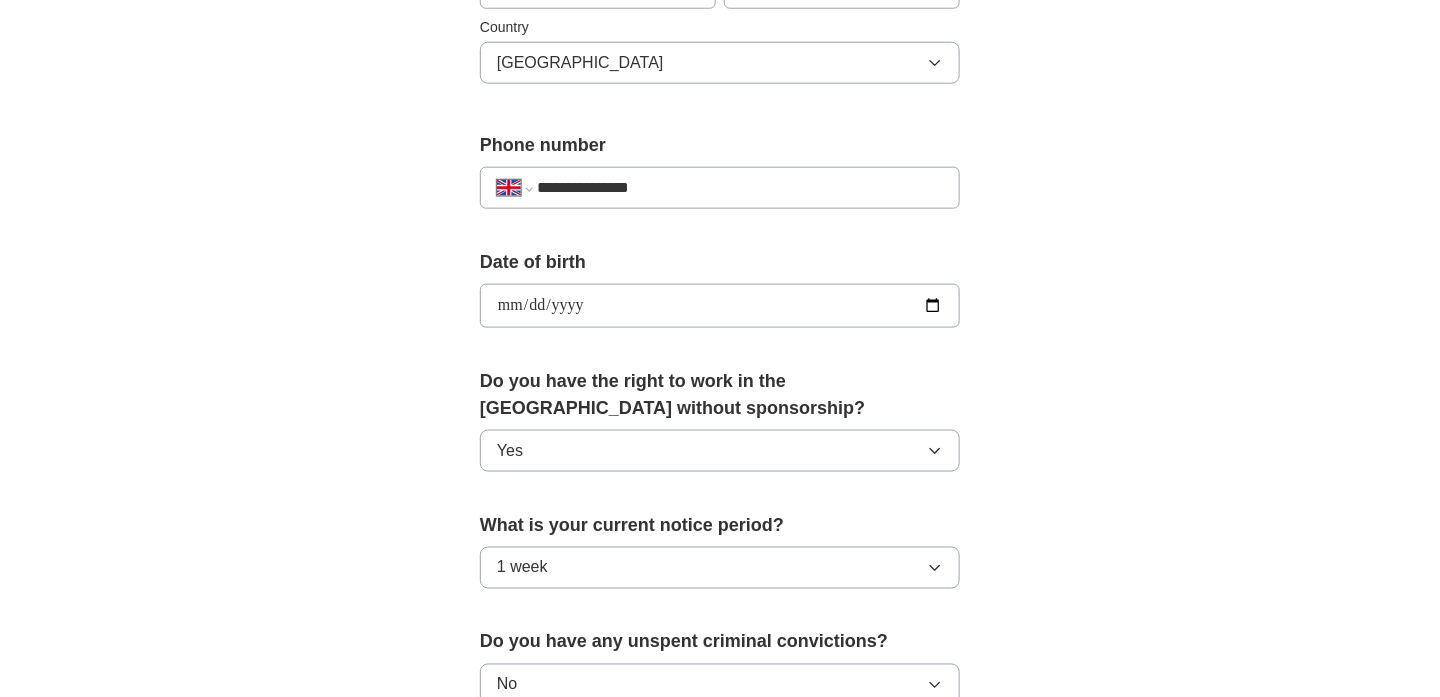 type on "**********" 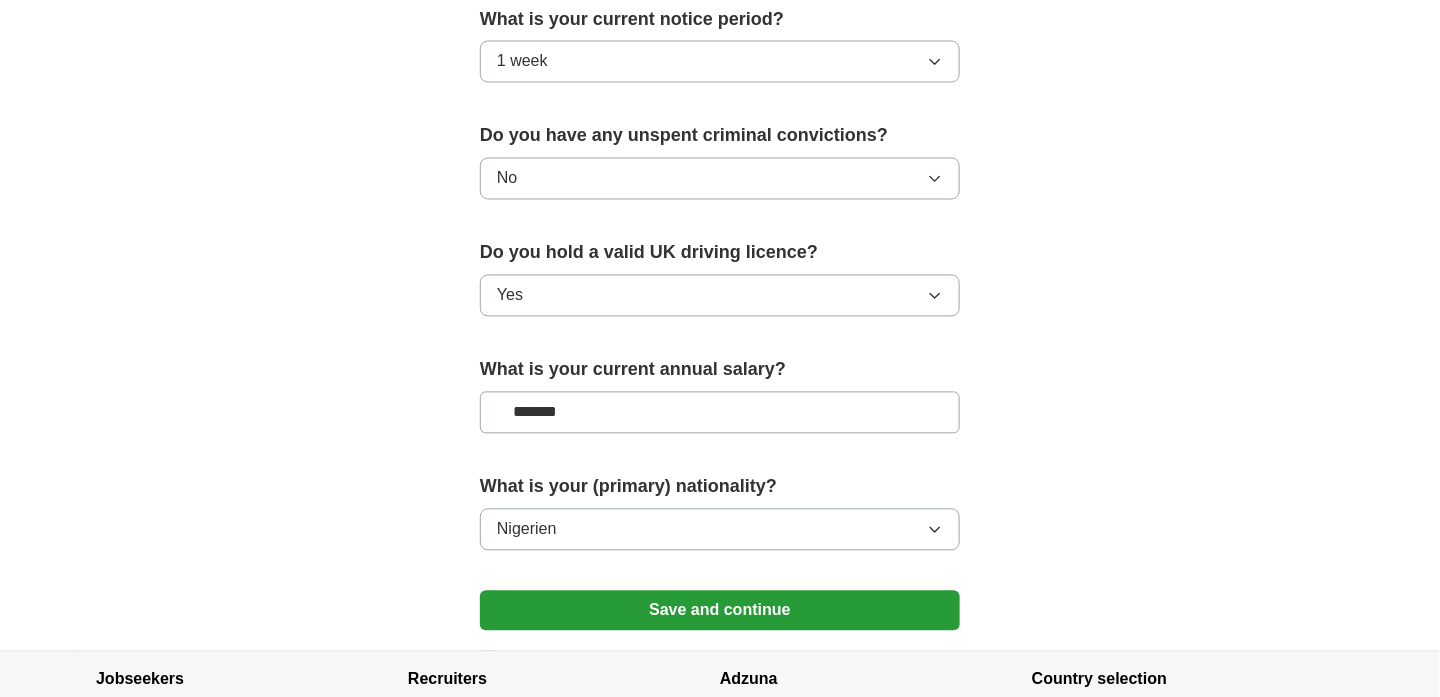 scroll, scrollTop: 1205, scrollLeft: 0, axis: vertical 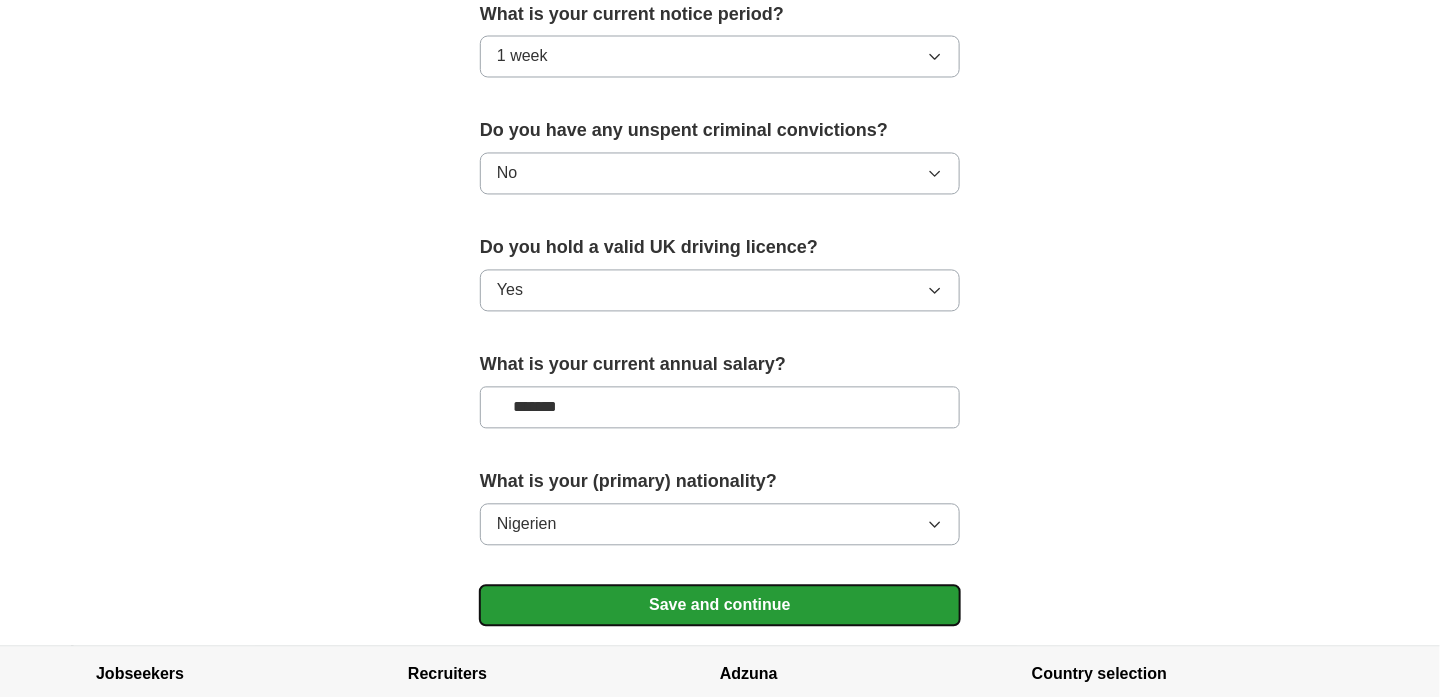 click on "Save and continue" at bounding box center [720, 606] 